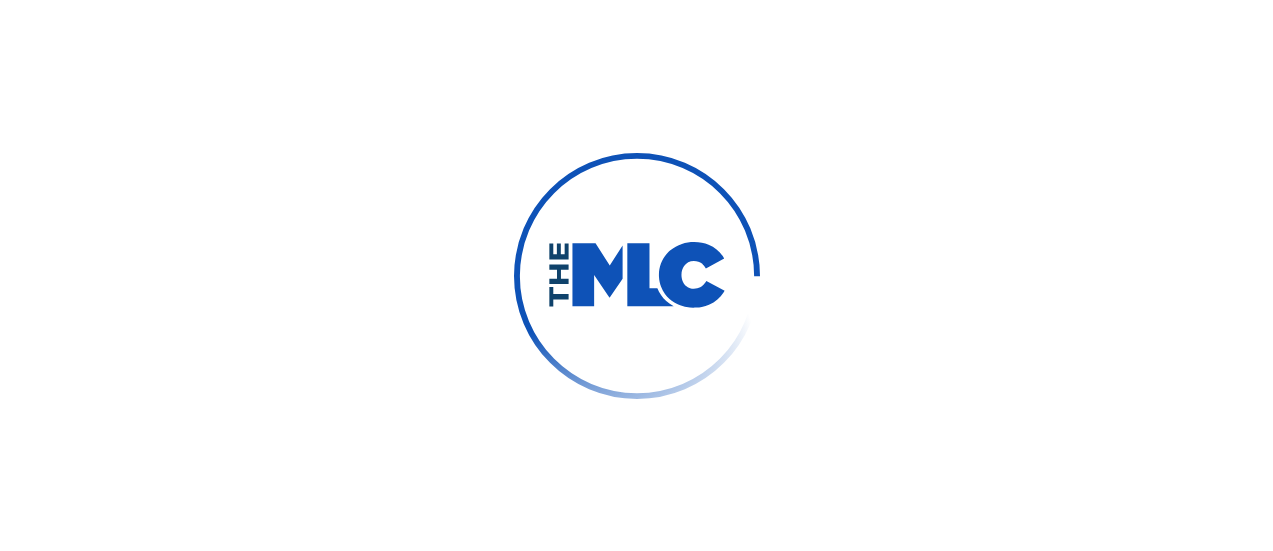 scroll, scrollTop: 0, scrollLeft: 0, axis: both 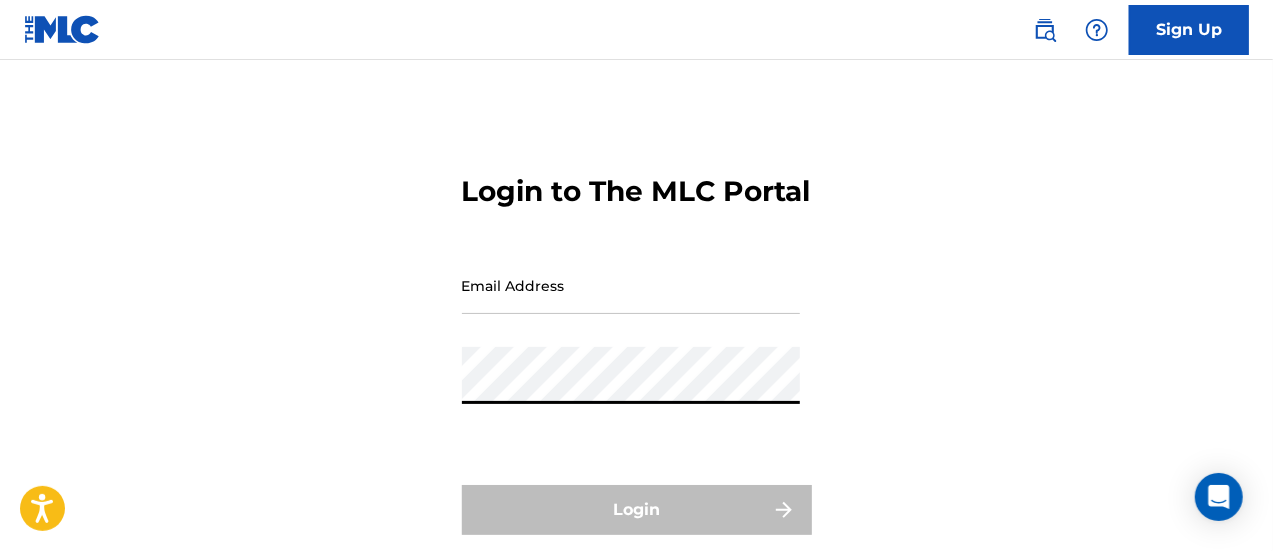 type on "[EMAIL_ADDRESS][DOMAIN_NAME]" 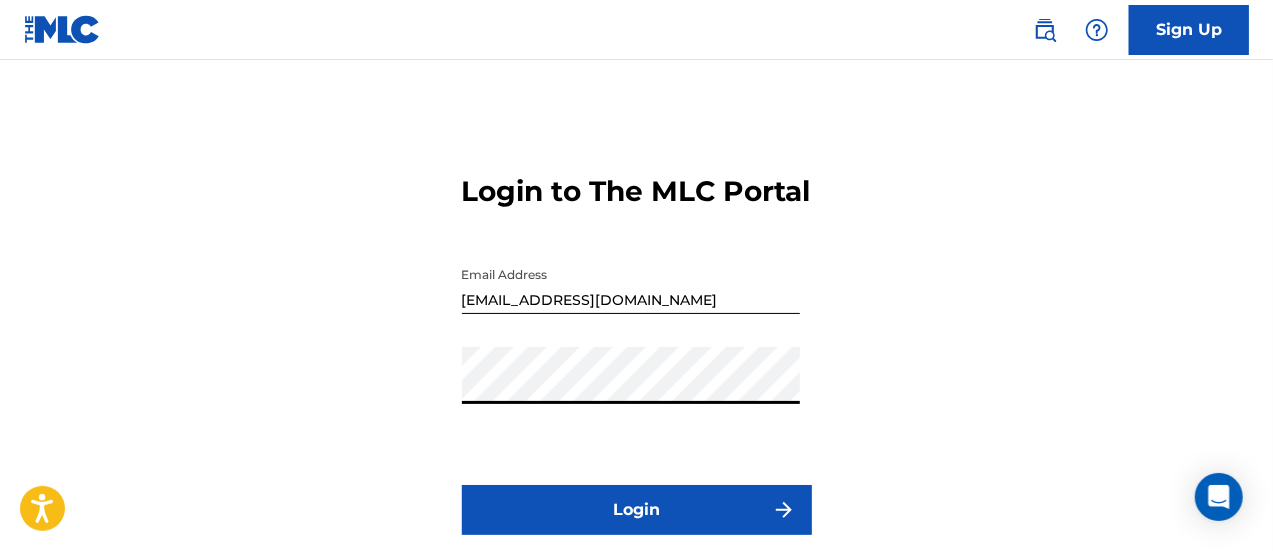 click on "Login" at bounding box center [637, 510] 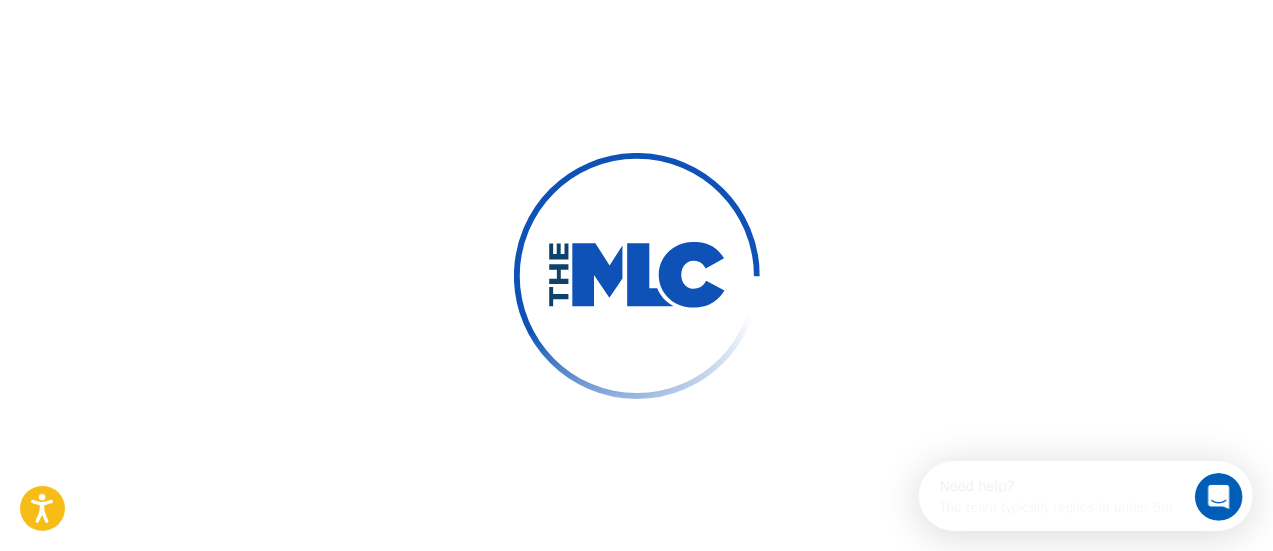 scroll, scrollTop: 0, scrollLeft: 0, axis: both 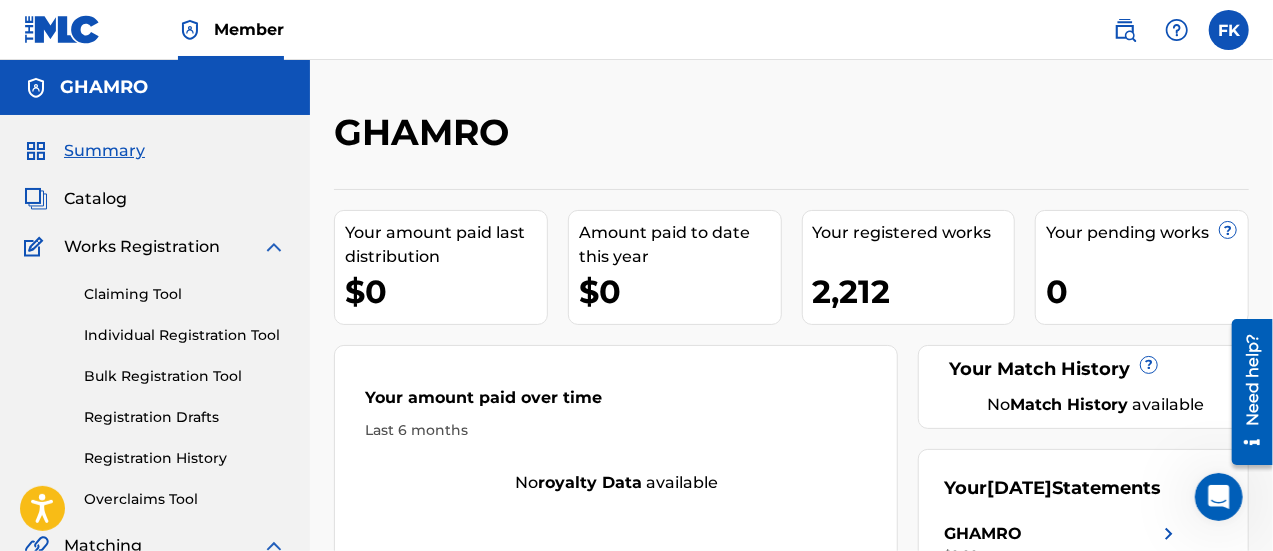 drag, startPoint x: 161, startPoint y: 444, endPoint x: 161, endPoint y: 455, distance: 11 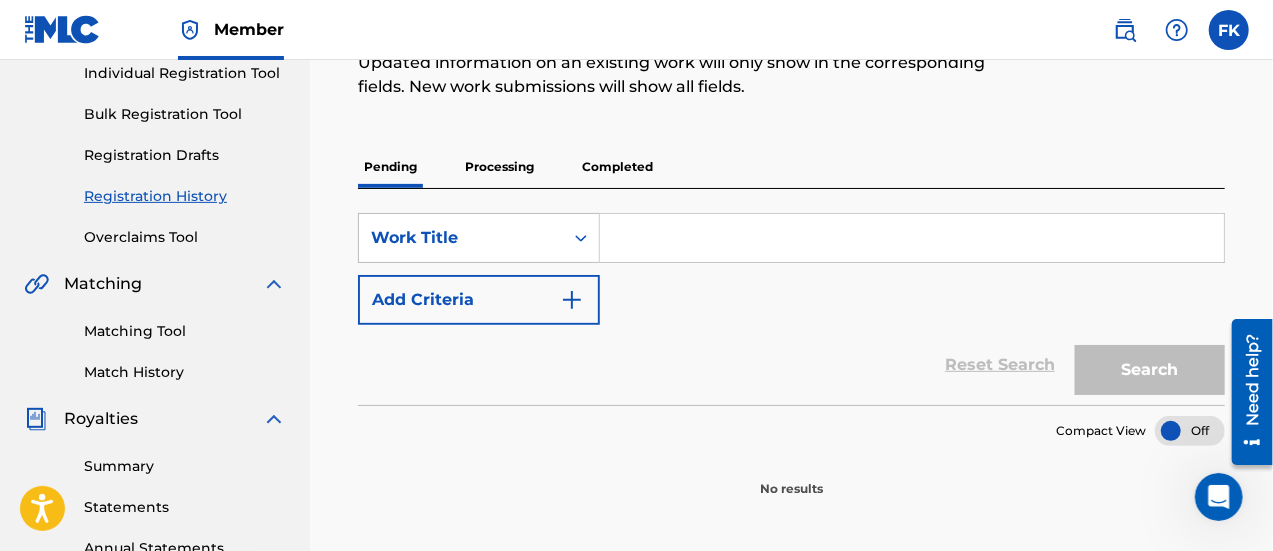 scroll, scrollTop: 246, scrollLeft: 0, axis: vertical 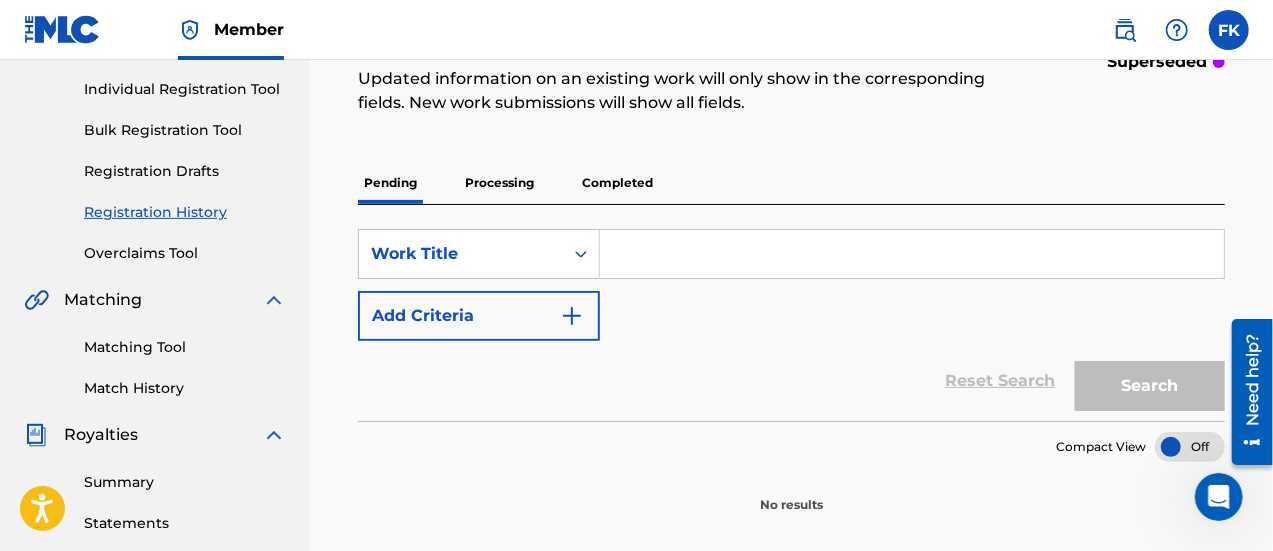 click on "Processing" at bounding box center [499, 183] 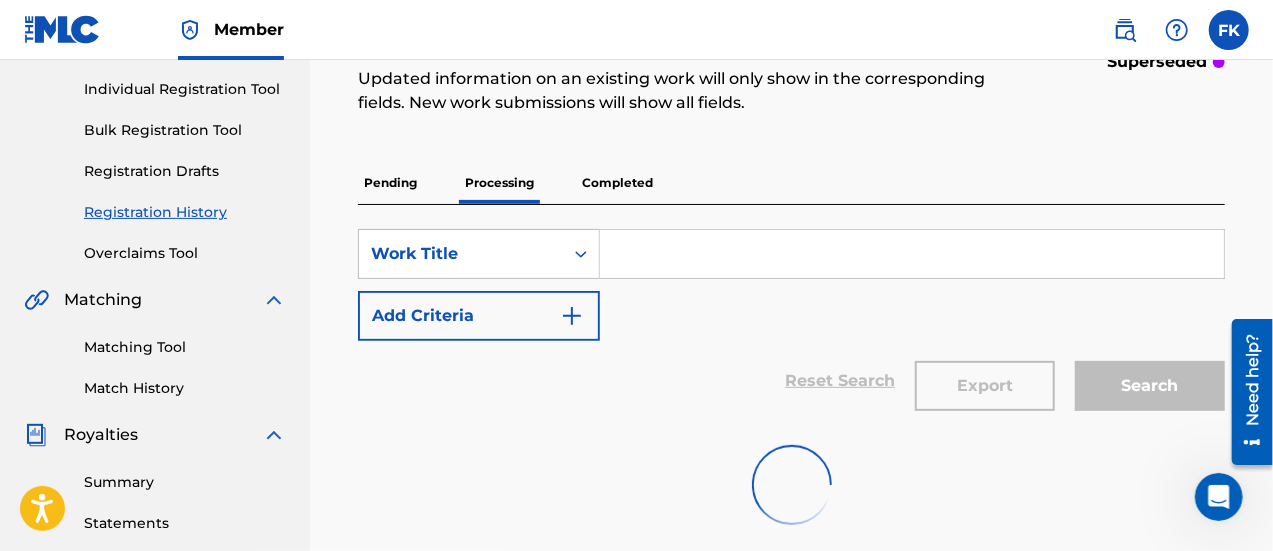 scroll, scrollTop: 0, scrollLeft: 0, axis: both 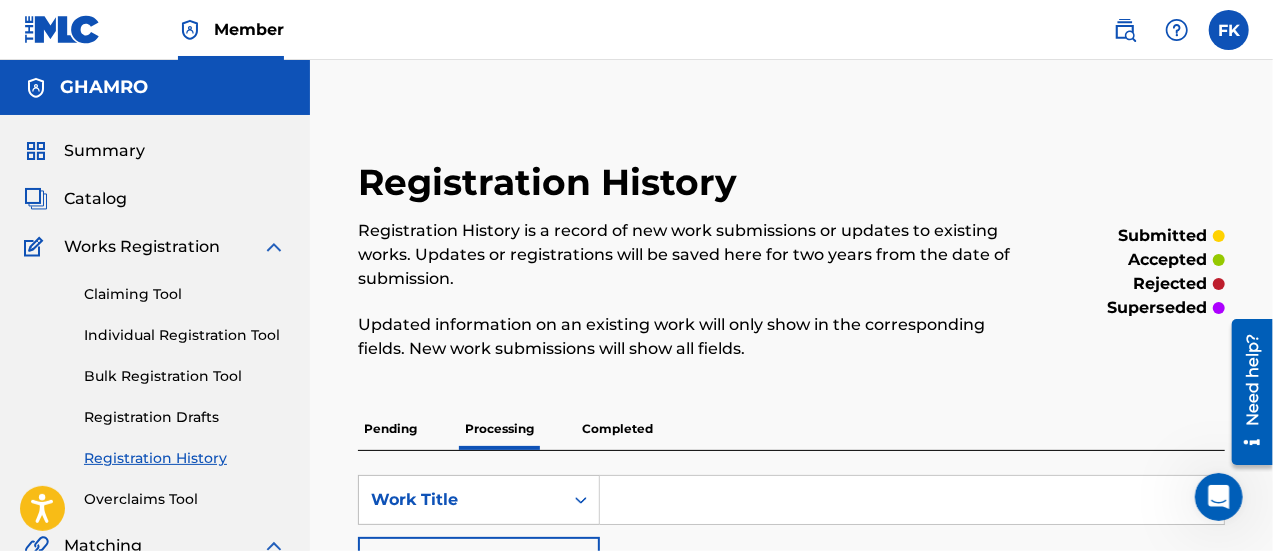 click on "Completed" at bounding box center (617, 429) 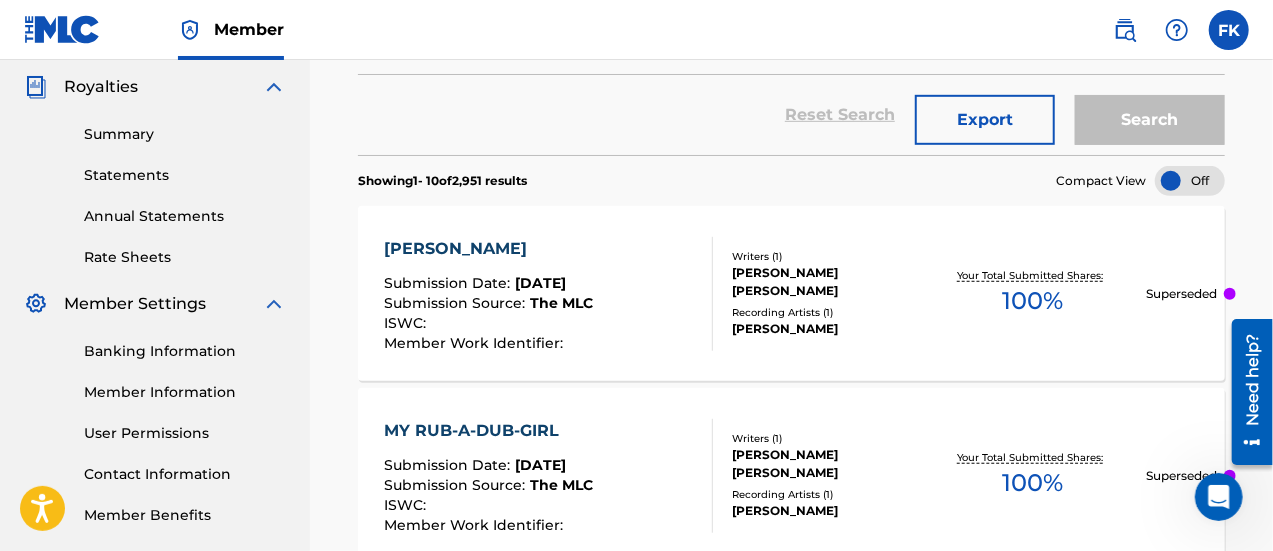 scroll, scrollTop: 590, scrollLeft: 0, axis: vertical 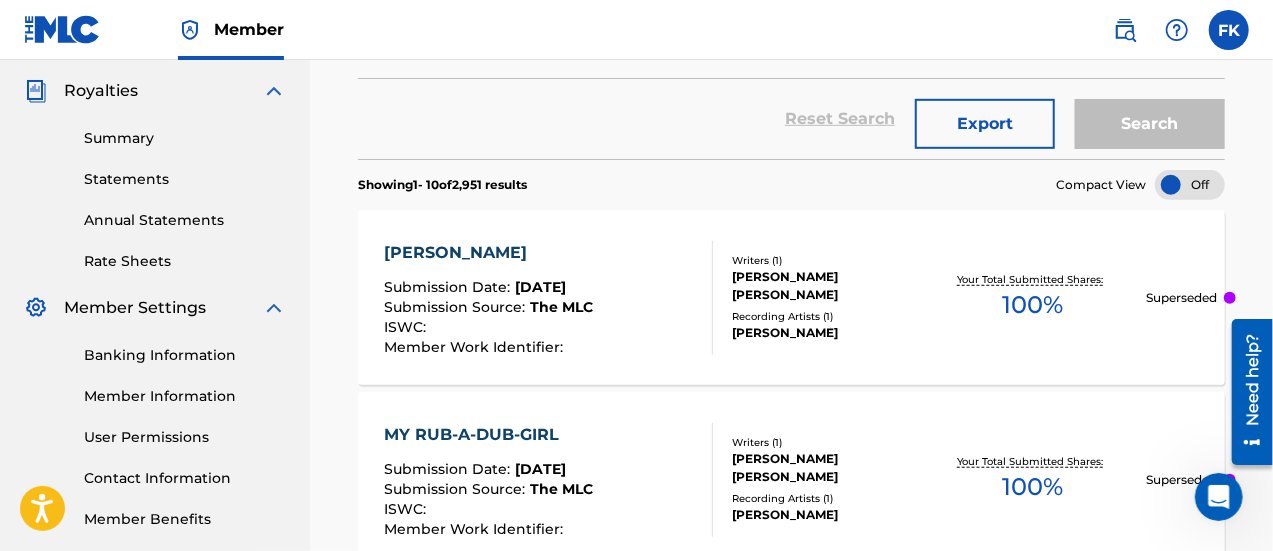 click on "[PERSON_NAME] [PERSON_NAME]" at bounding box center [825, 286] 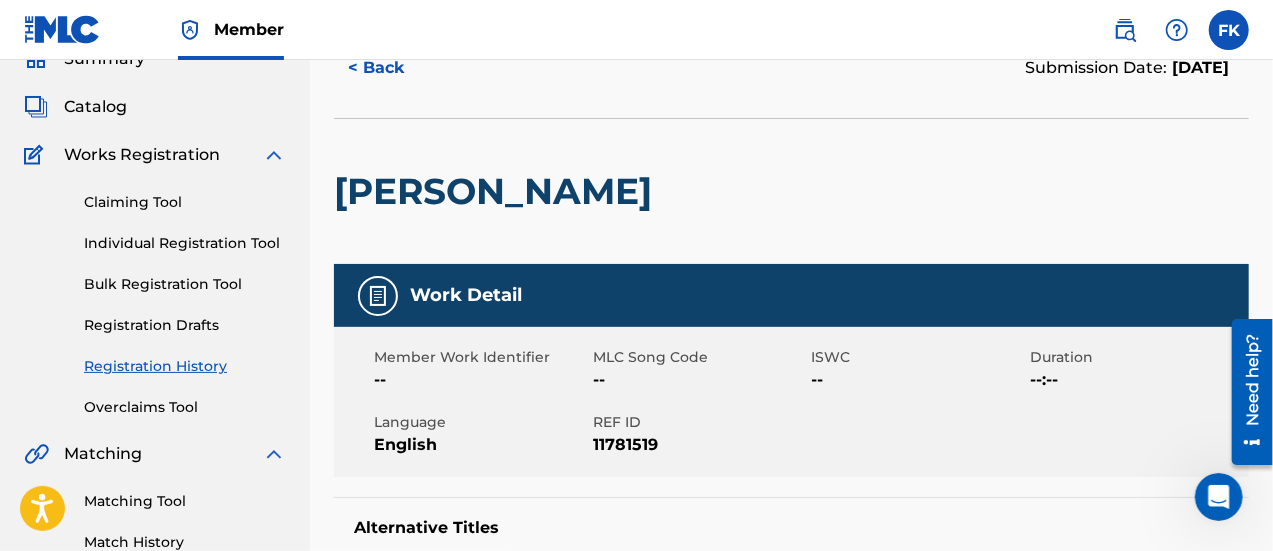 scroll, scrollTop: 0, scrollLeft: 0, axis: both 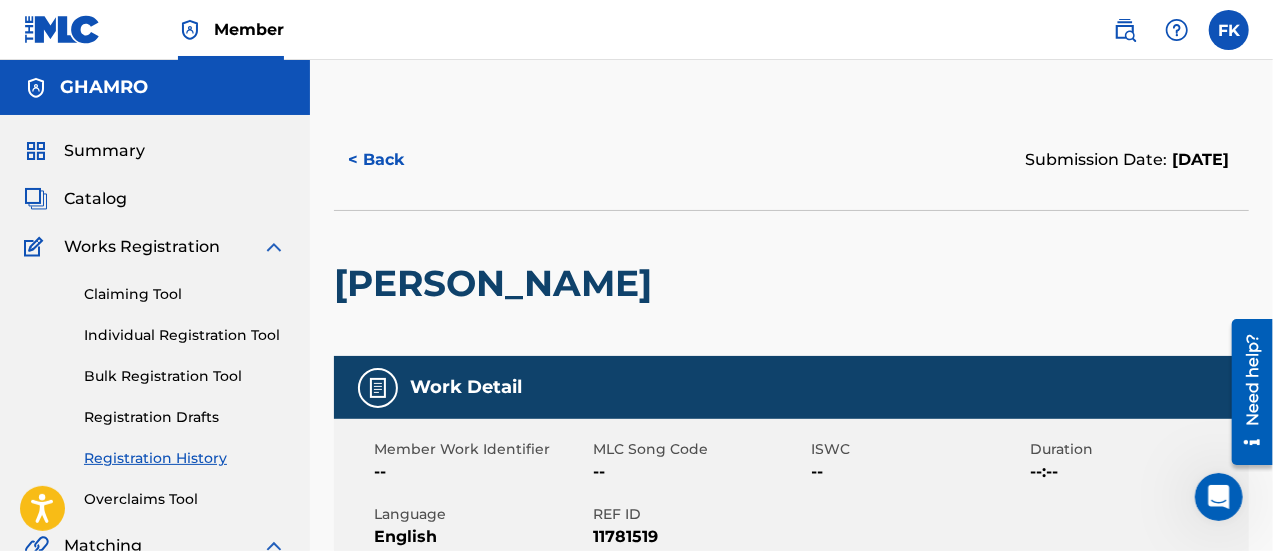 click on "< Back" at bounding box center [394, 160] 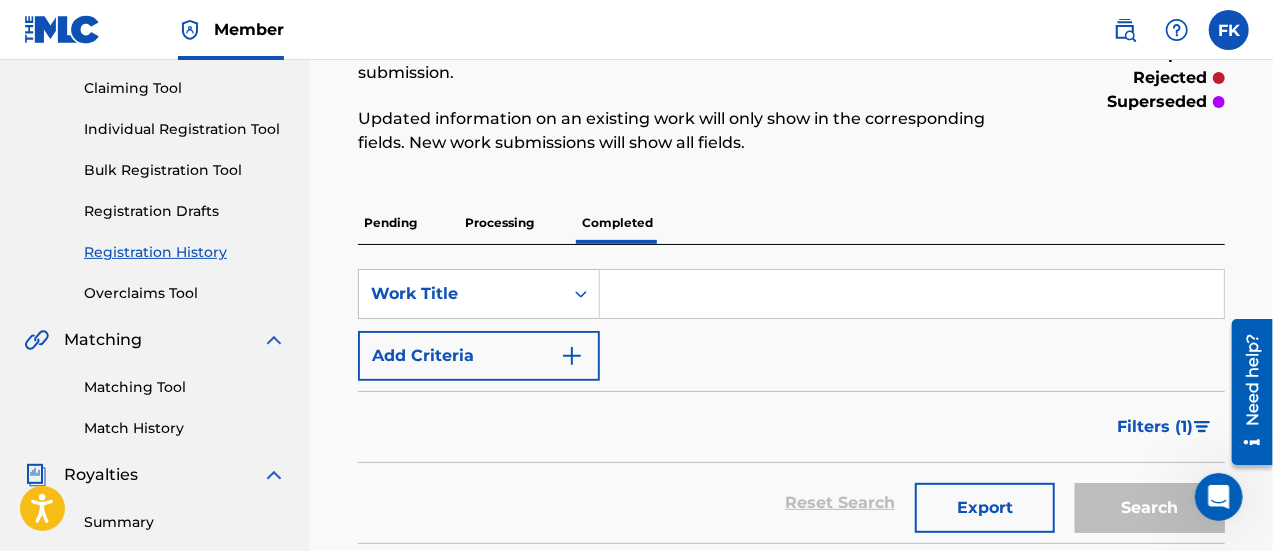 scroll, scrollTop: 195, scrollLeft: 0, axis: vertical 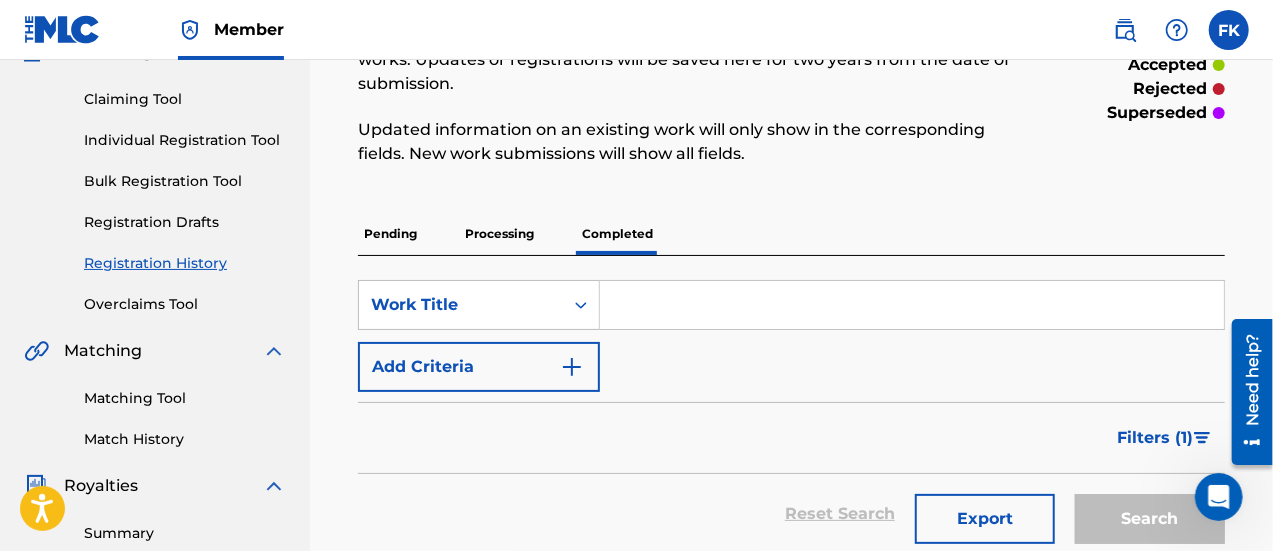 click at bounding box center [912, 305] 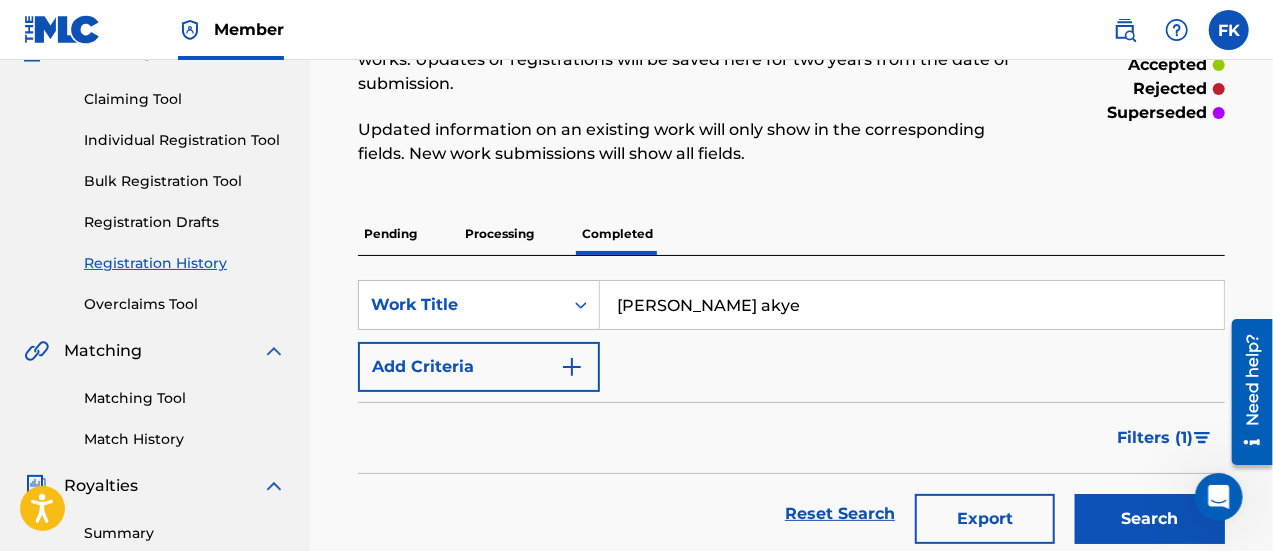 type on "odo kooye akye" 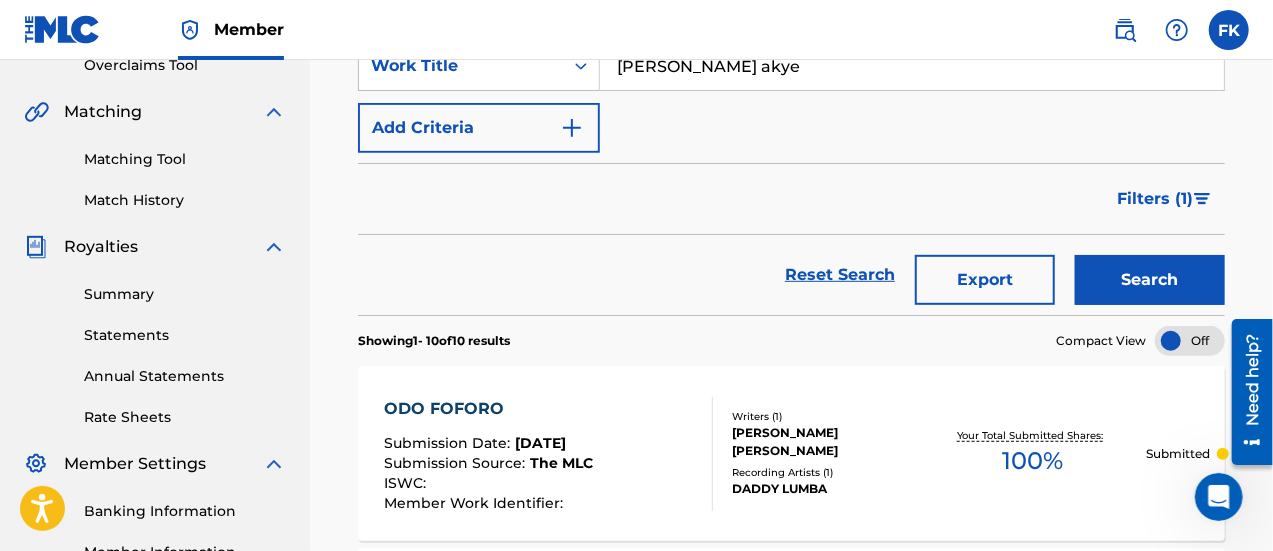 scroll, scrollTop: 469, scrollLeft: 0, axis: vertical 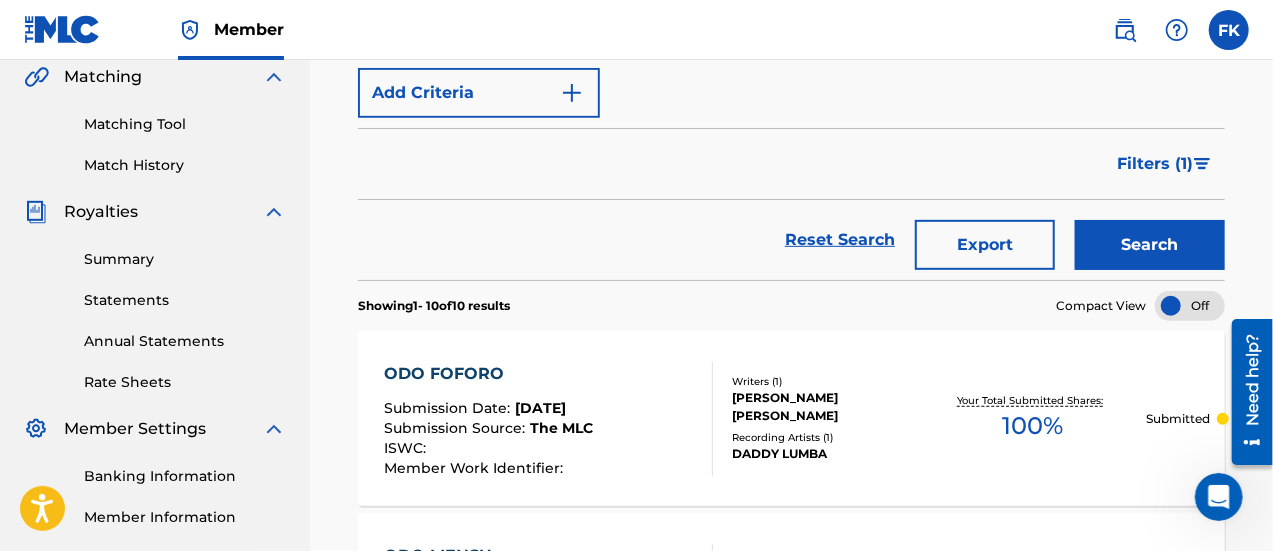 click on "Search" at bounding box center (1150, 245) 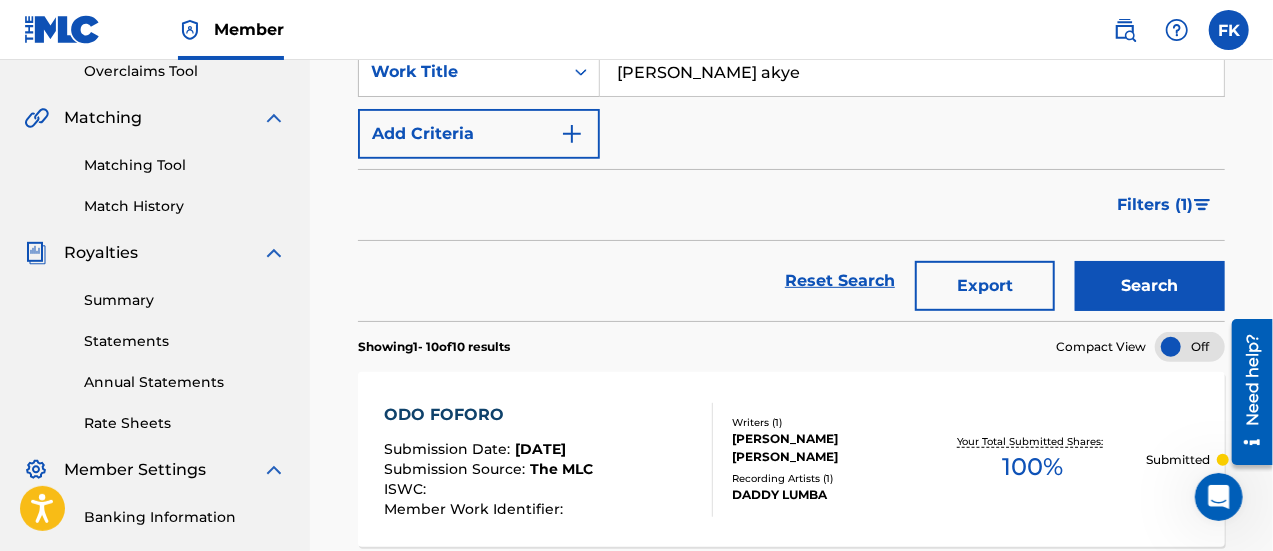 scroll, scrollTop: 418, scrollLeft: 0, axis: vertical 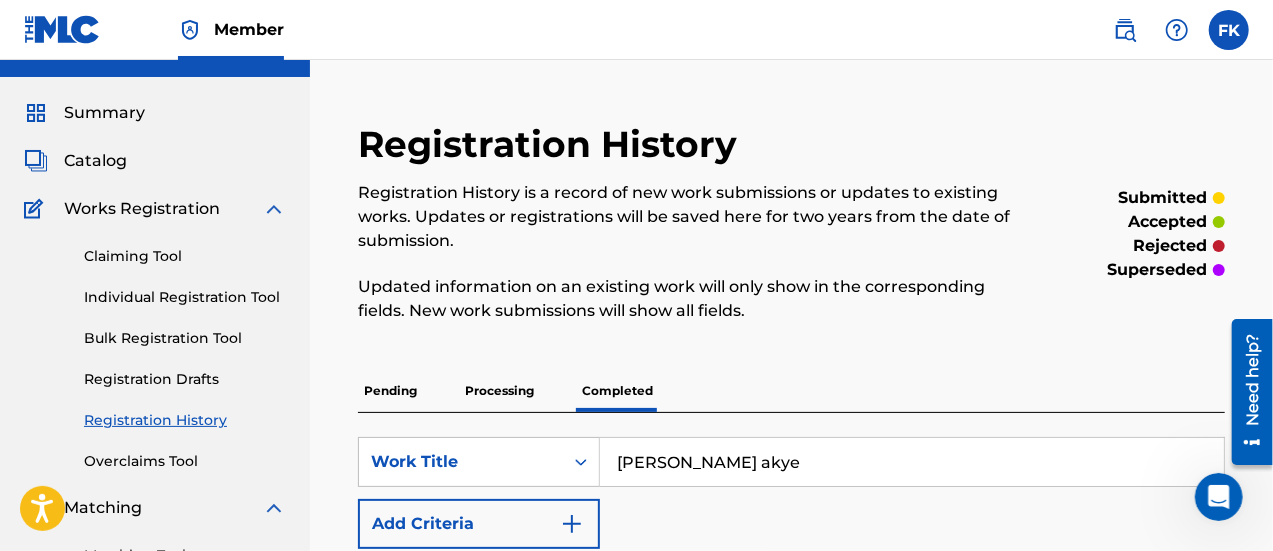click on "Registration History" at bounding box center (185, 420) 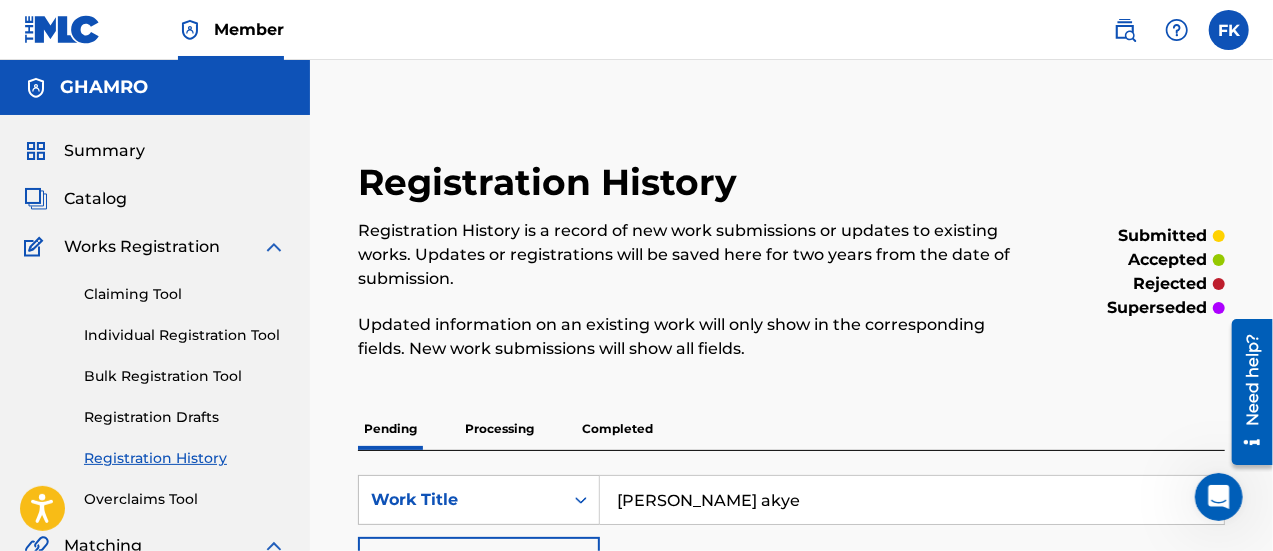 click on "Processing" at bounding box center [499, 429] 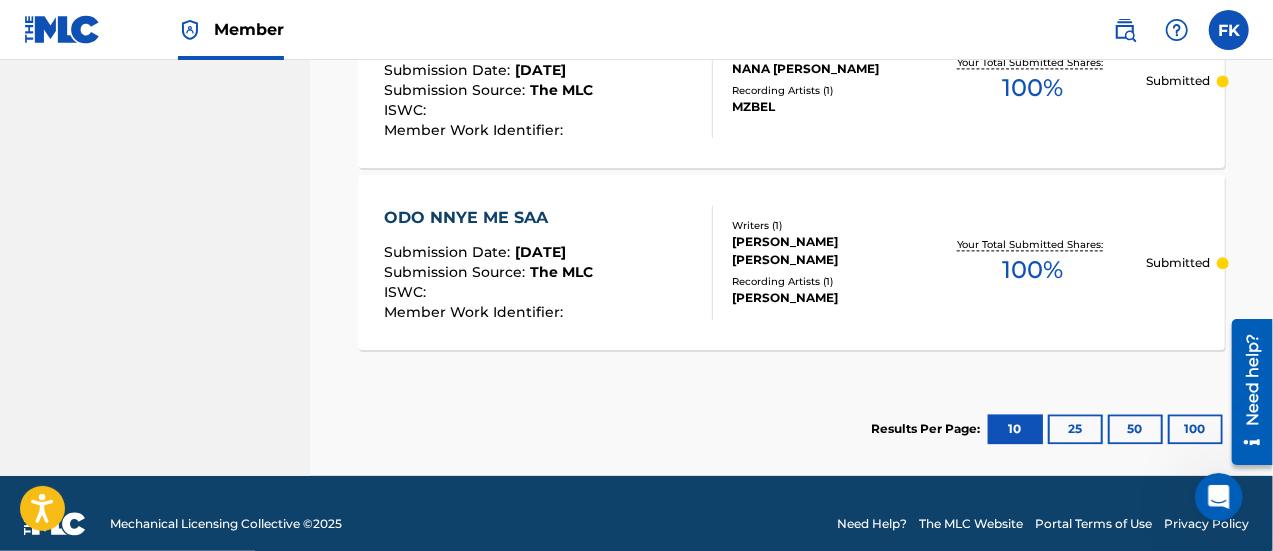 scroll, scrollTop: 2201, scrollLeft: 0, axis: vertical 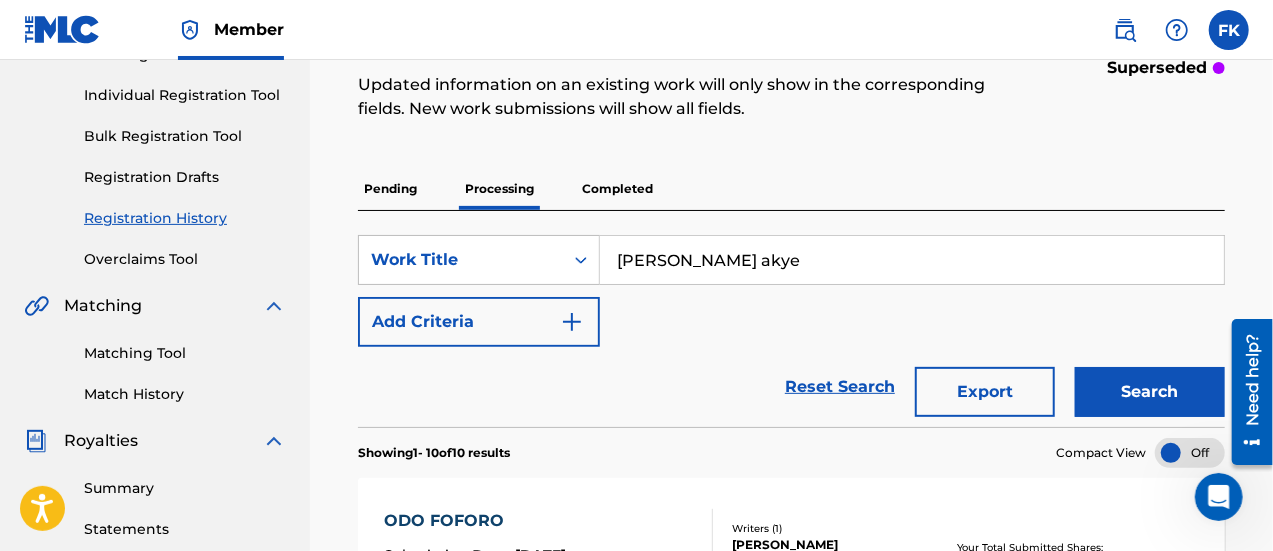 click on "odo kooye akye" at bounding box center [912, 260] 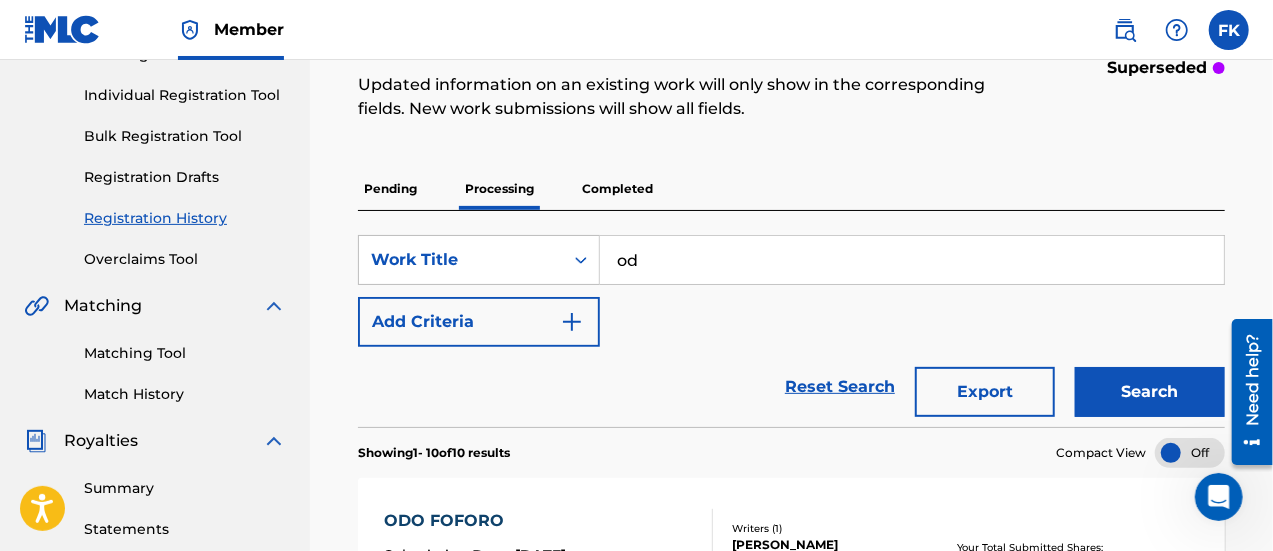 type on "o" 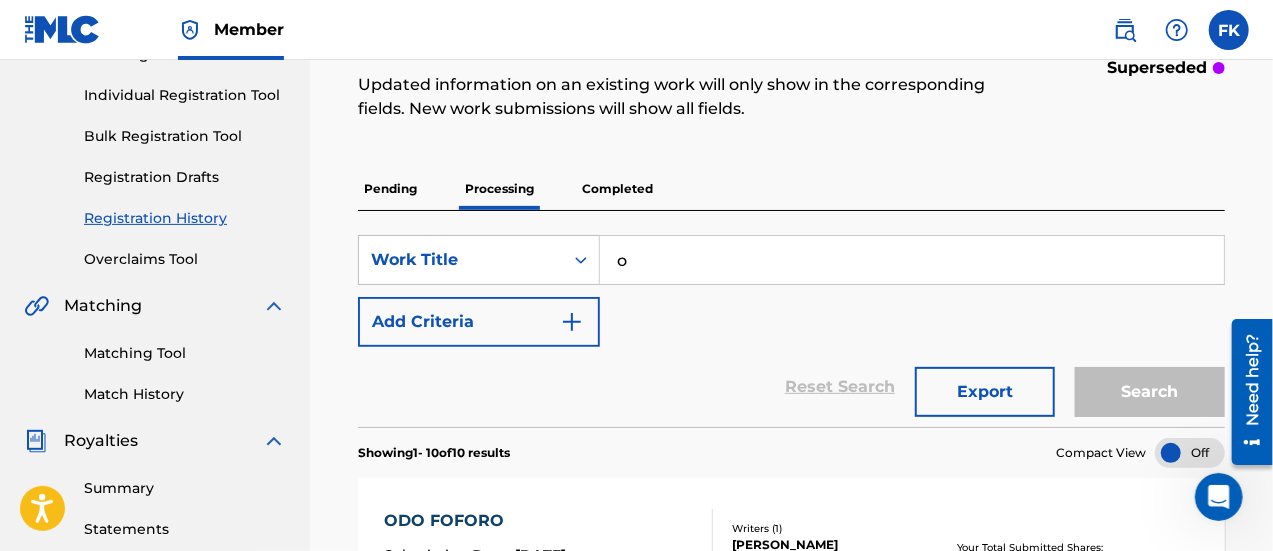 type 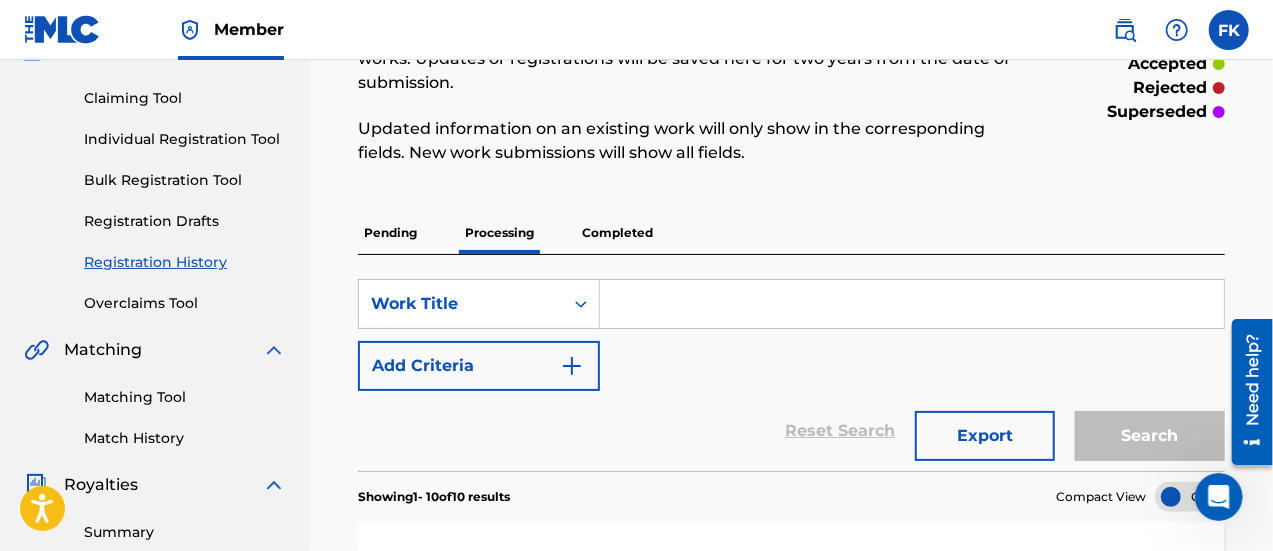 scroll, scrollTop: 186, scrollLeft: 0, axis: vertical 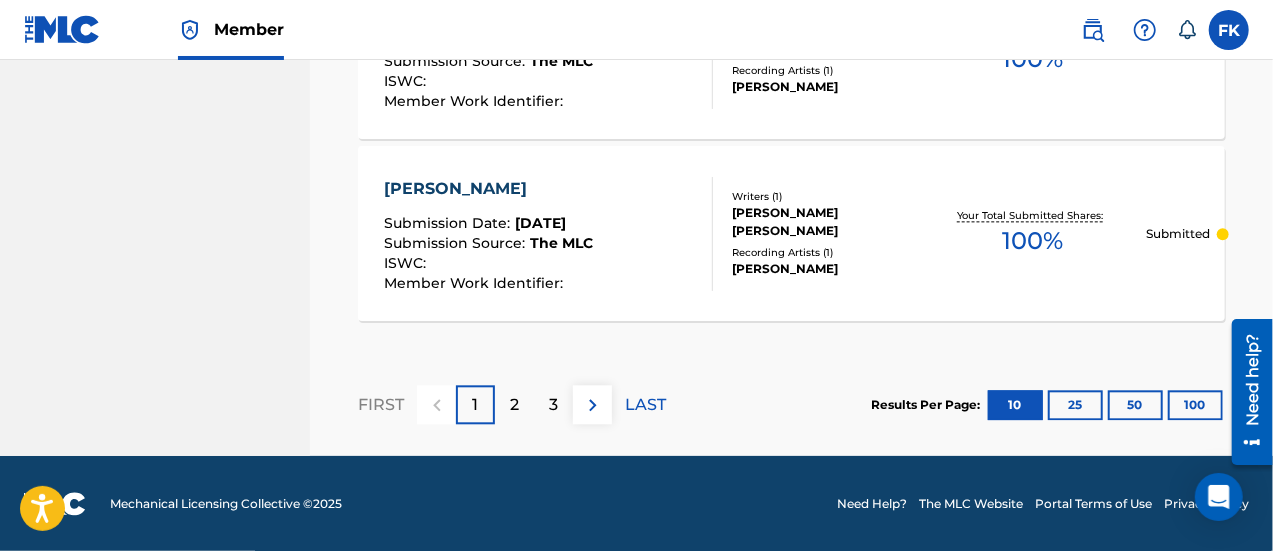 click on "25" at bounding box center [1075, 405] 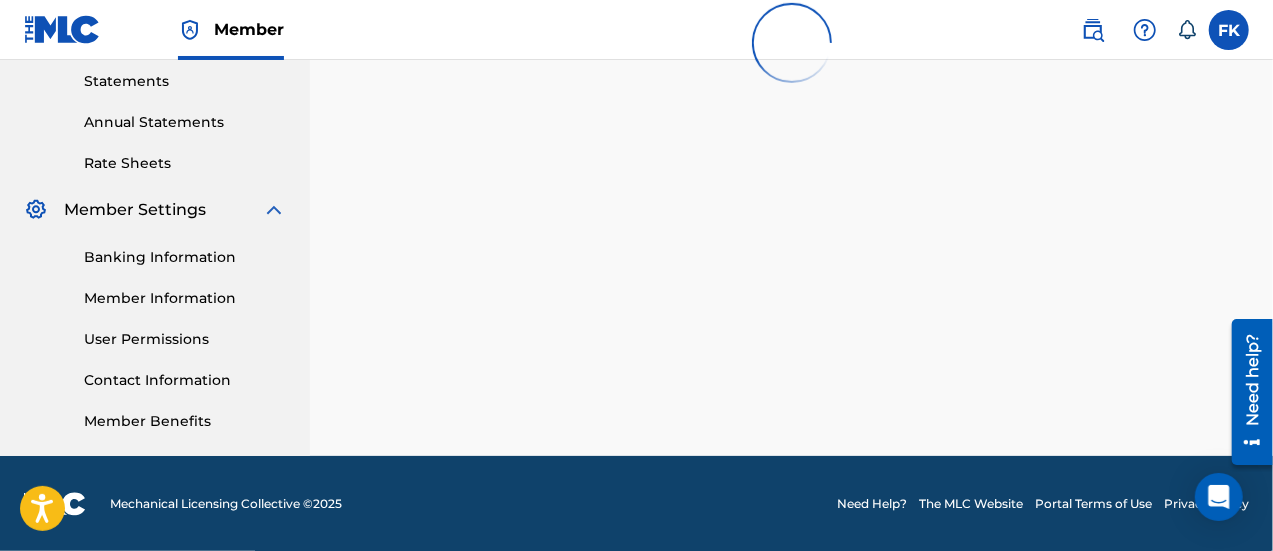 scroll, scrollTop: 2210, scrollLeft: 0, axis: vertical 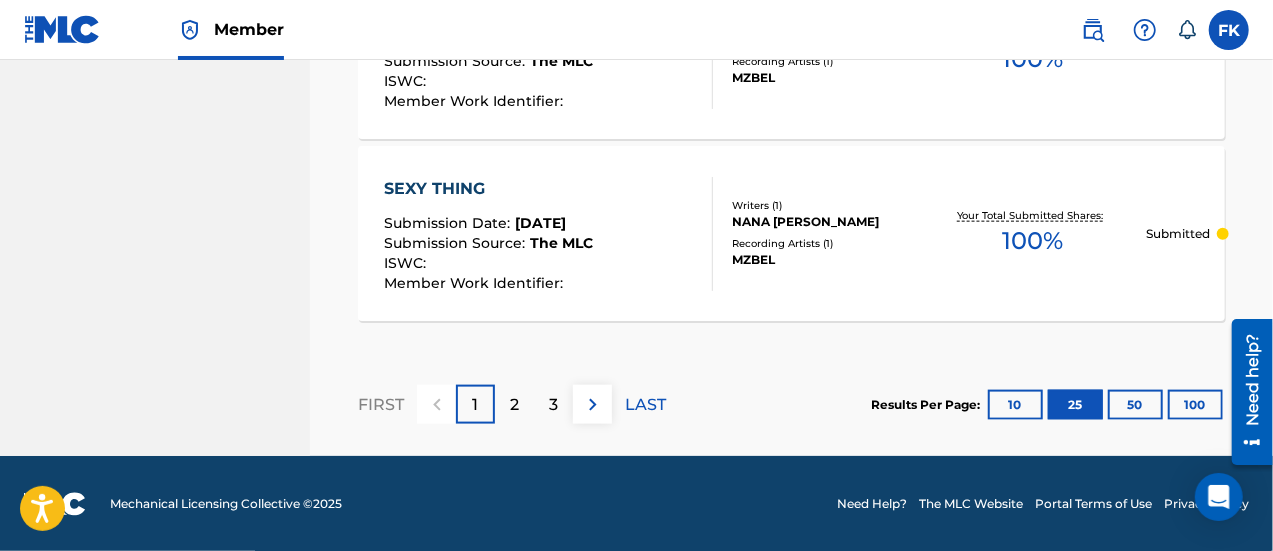click on "50" at bounding box center (1135, 405) 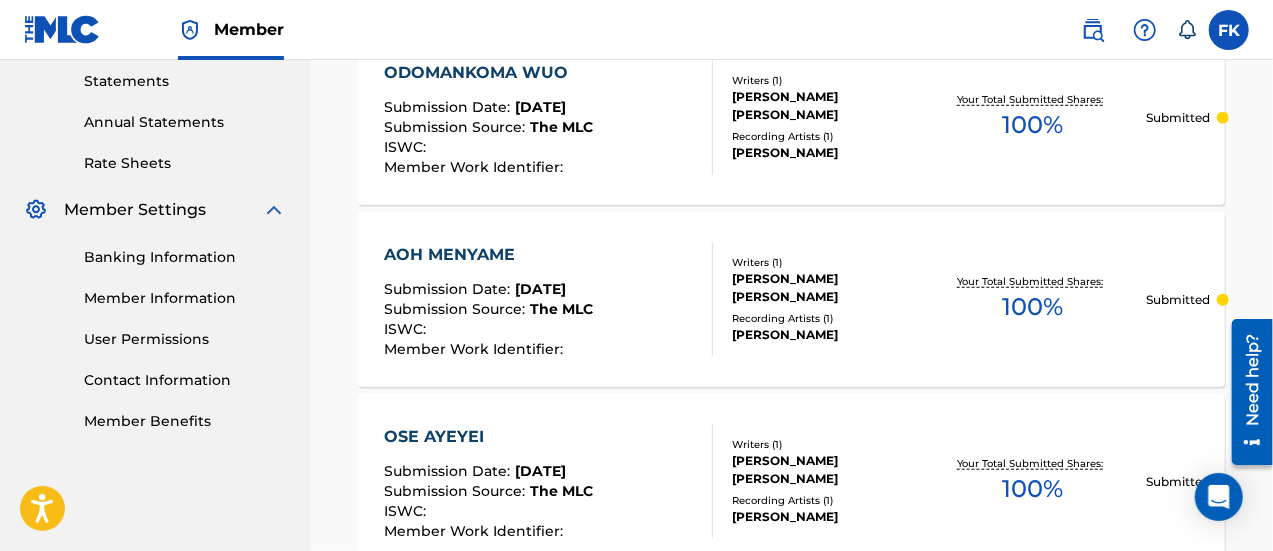 scroll, scrollTop: 4940, scrollLeft: 0, axis: vertical 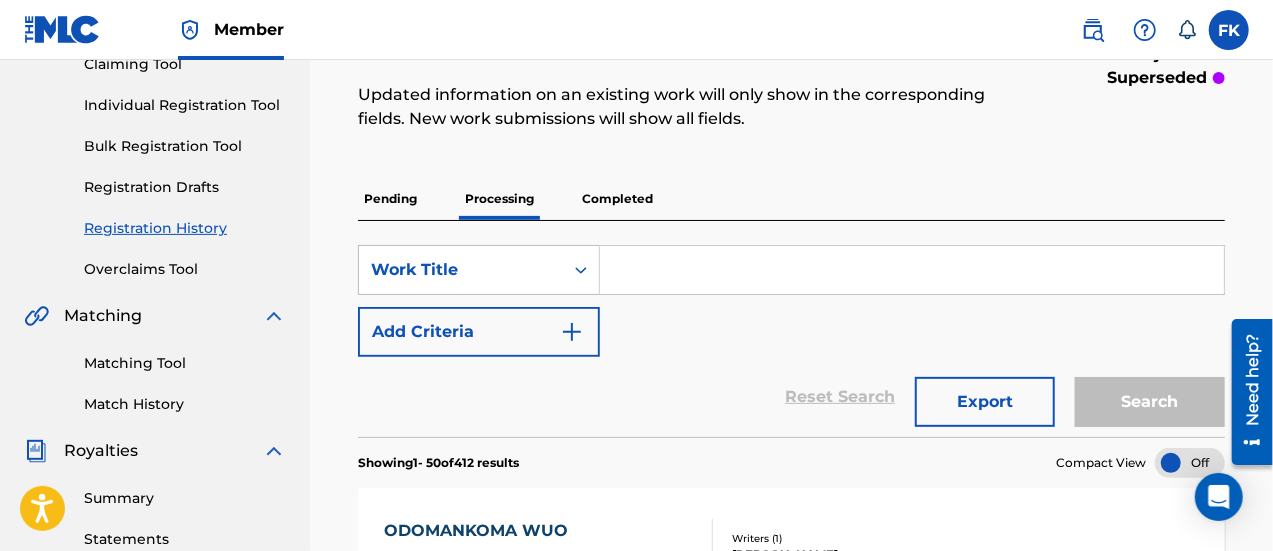 click on "Completed" at bounding box center (617, 199) 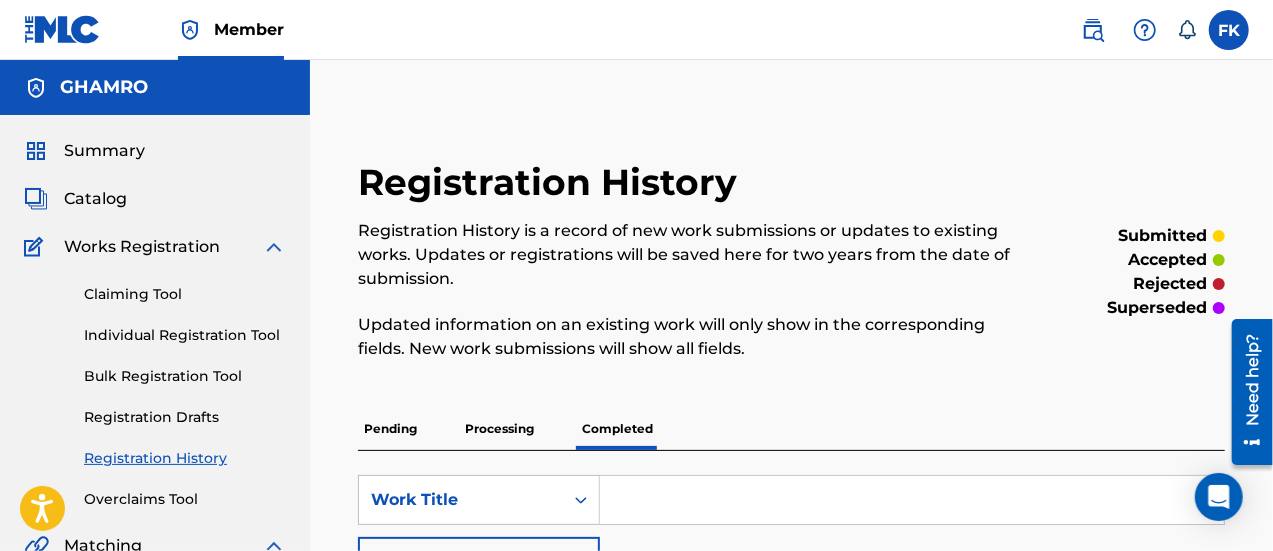 click on "Registration History" at bounding box center [552, 182] 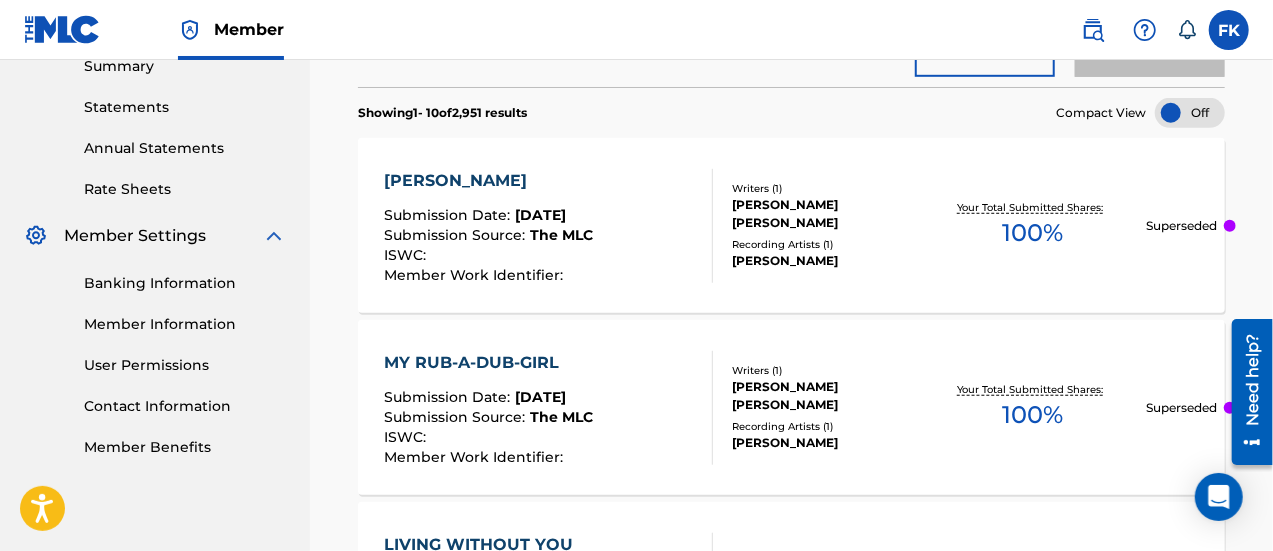 scroll, scrollTop: 666, scrollLeft: 0, axis: vertical 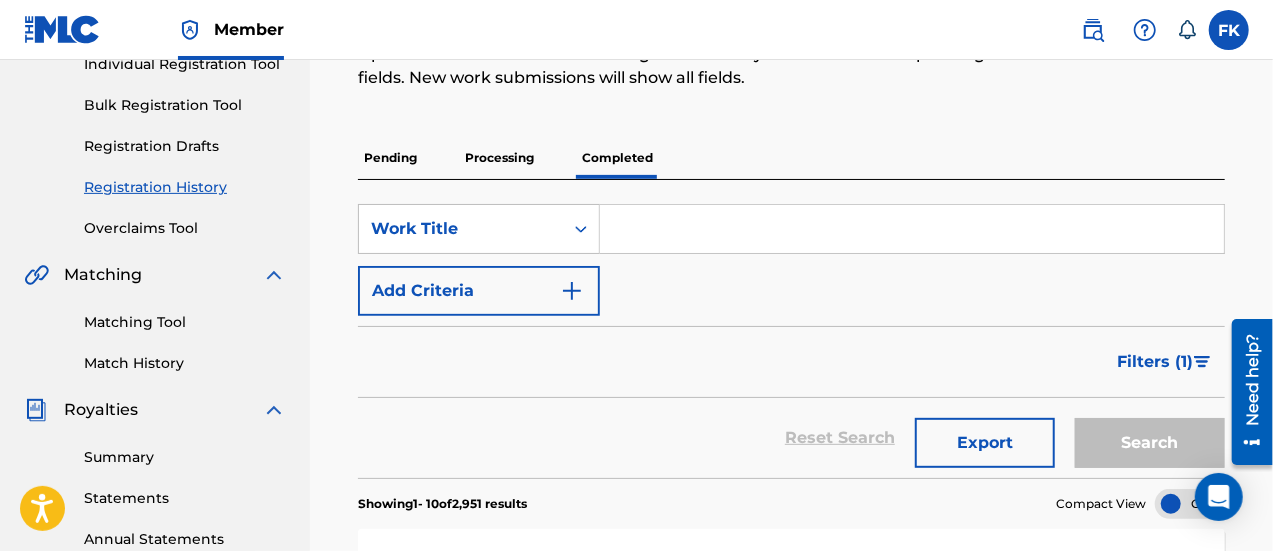 click at bounding box center (1202, 362) 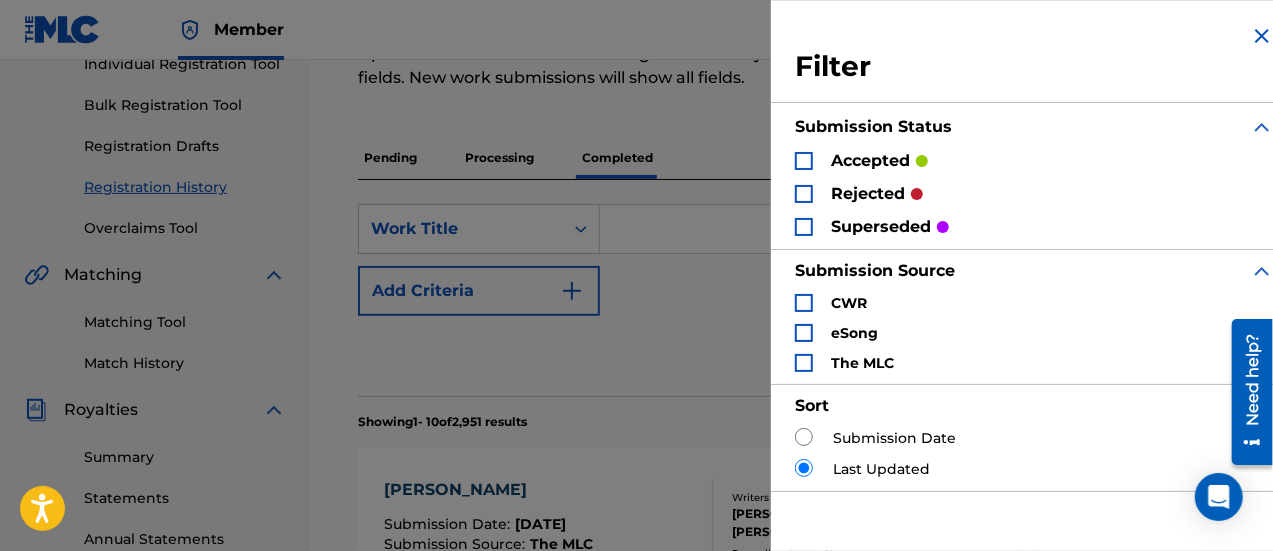 click at bounding box center [804, 227] 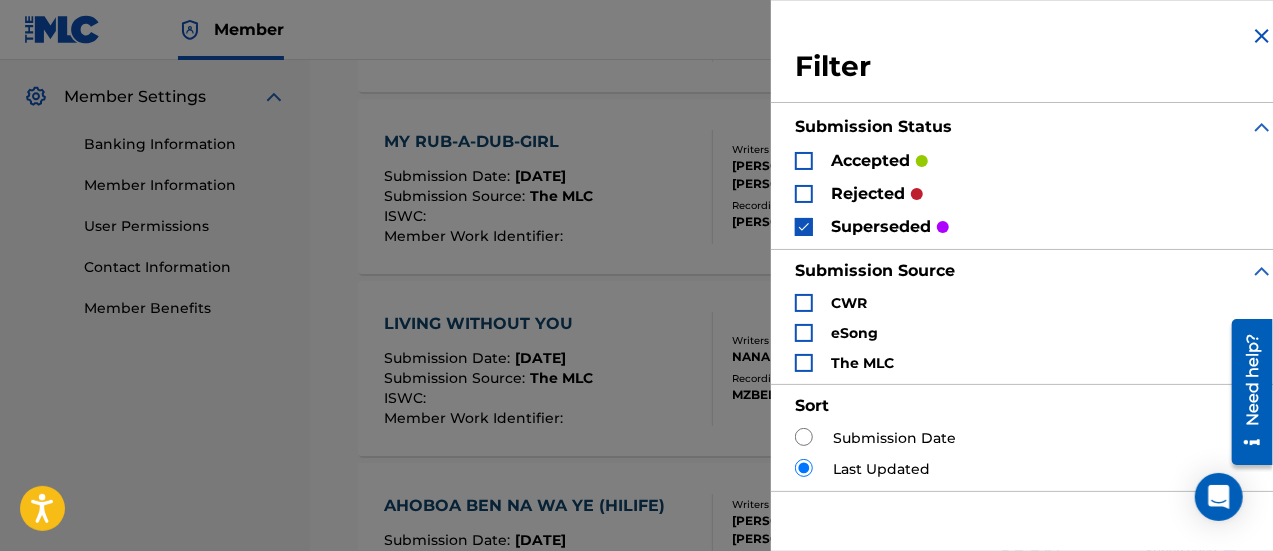 scroll, scrollTop: 807, scrollLeft: 0, axis: vertical 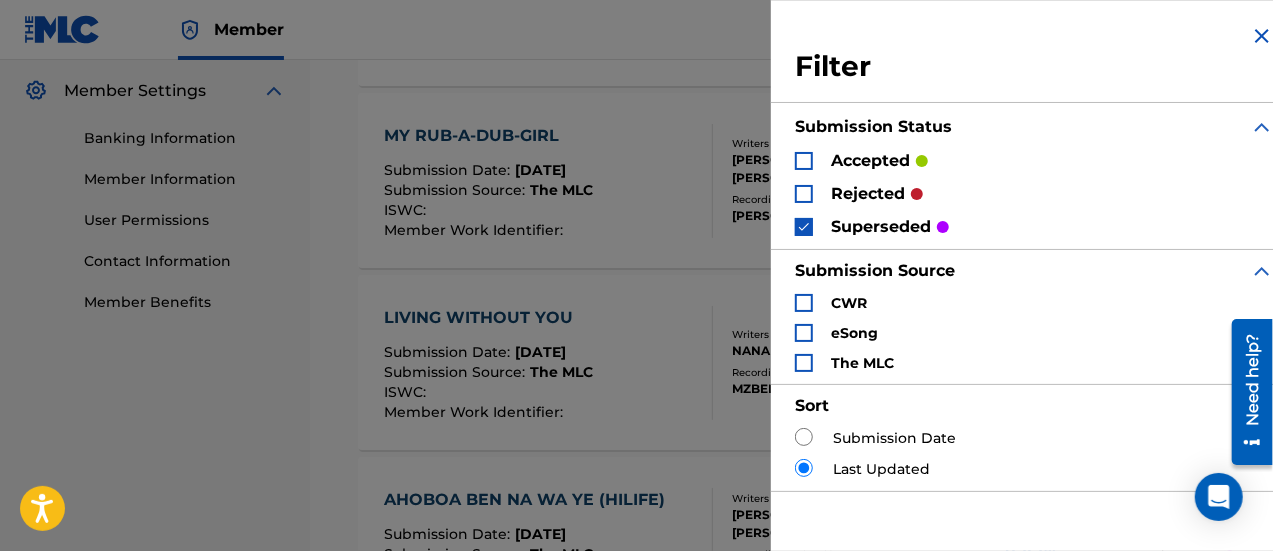 click at bounding box center (1244, 391) 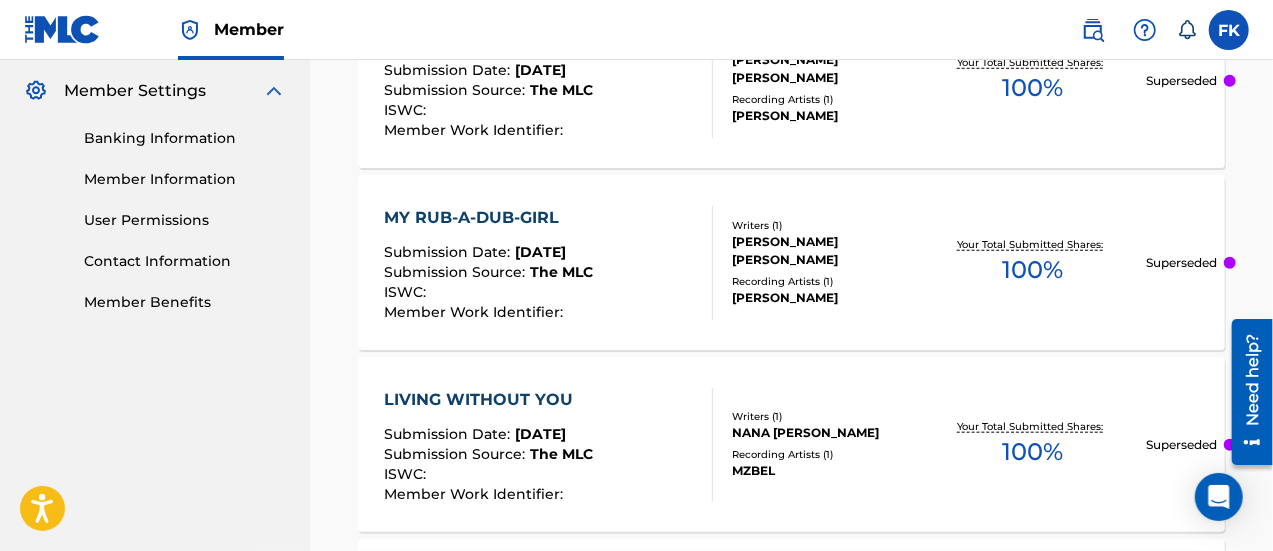 scroll, scrollTop: 233, scrollLeft: 0, axis: vertical 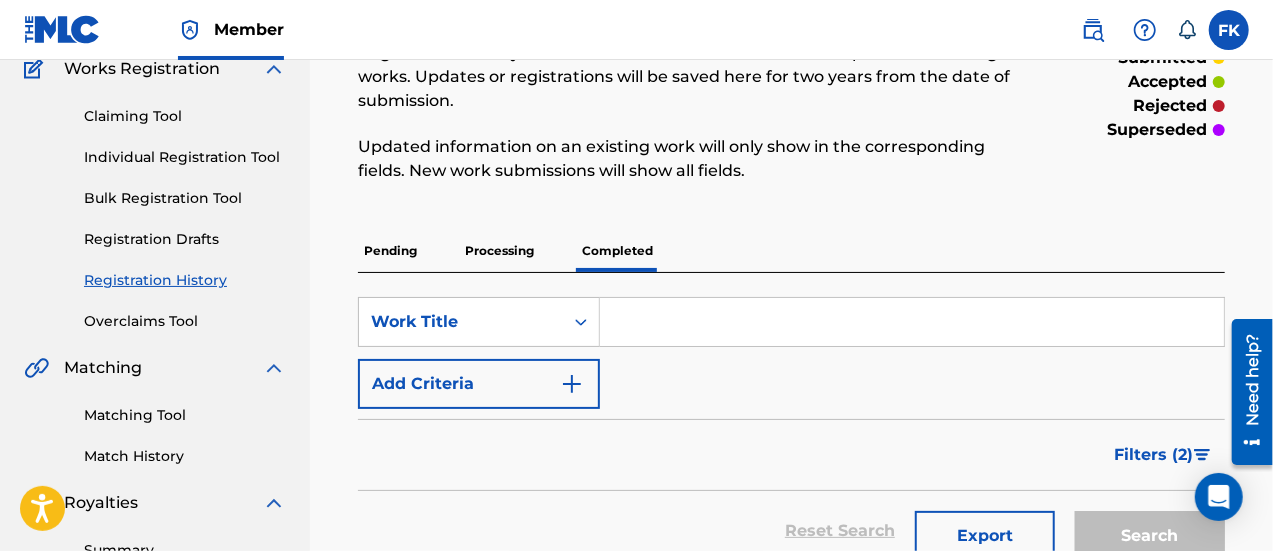 click on "Filters ( 2 )" at bounding box center (1153, 455) 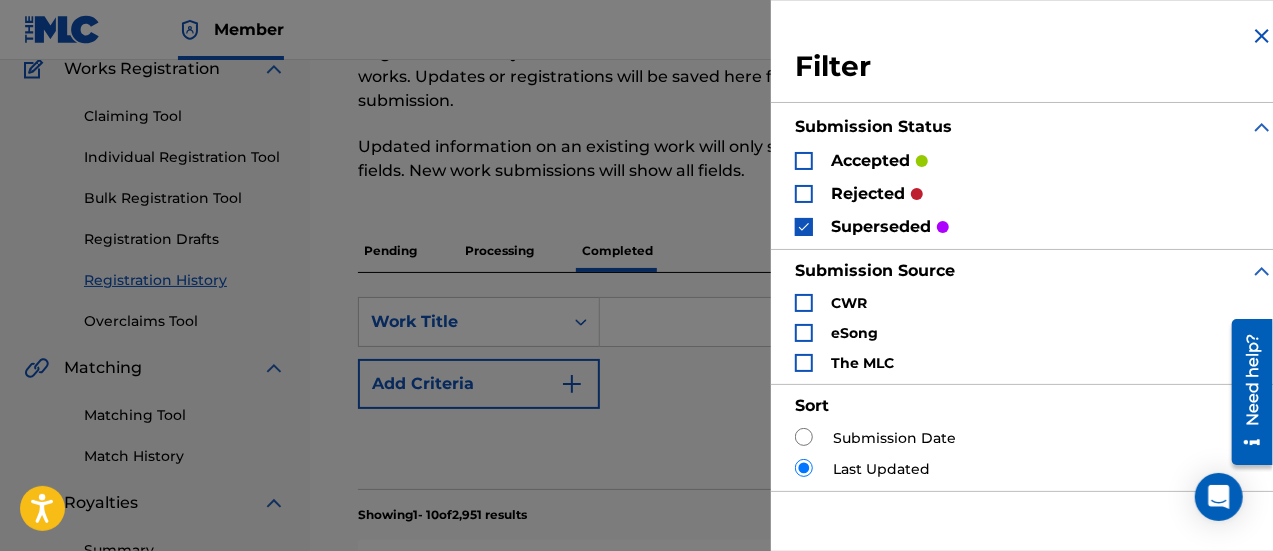 click at bounding box center (804, 468) 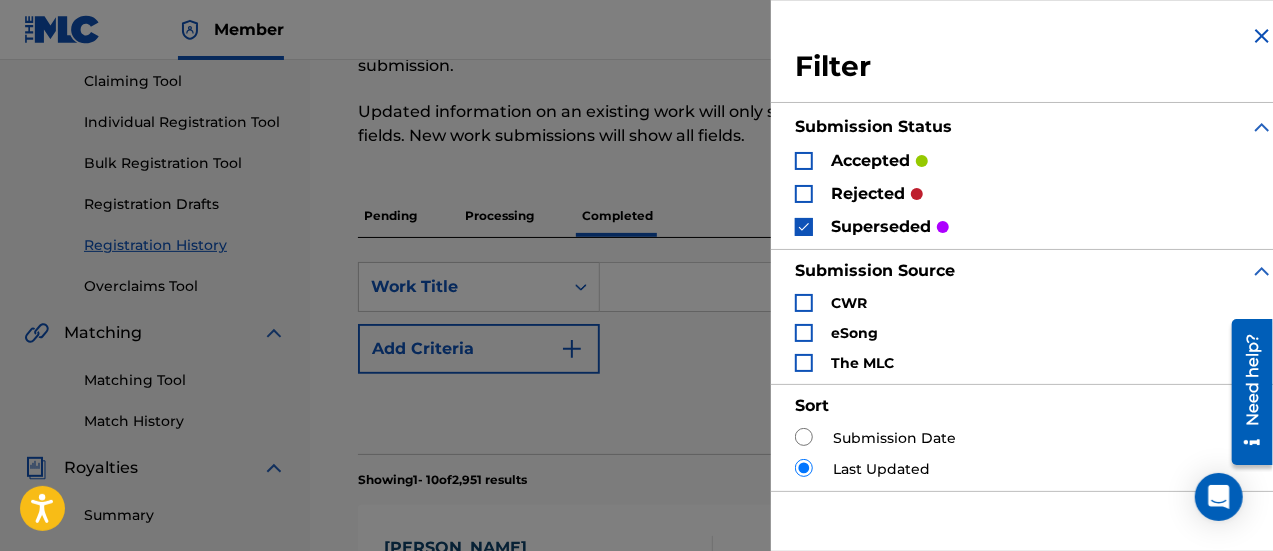 scroll, scrollTop: 220, scrollLeft: 0, axis: vertical 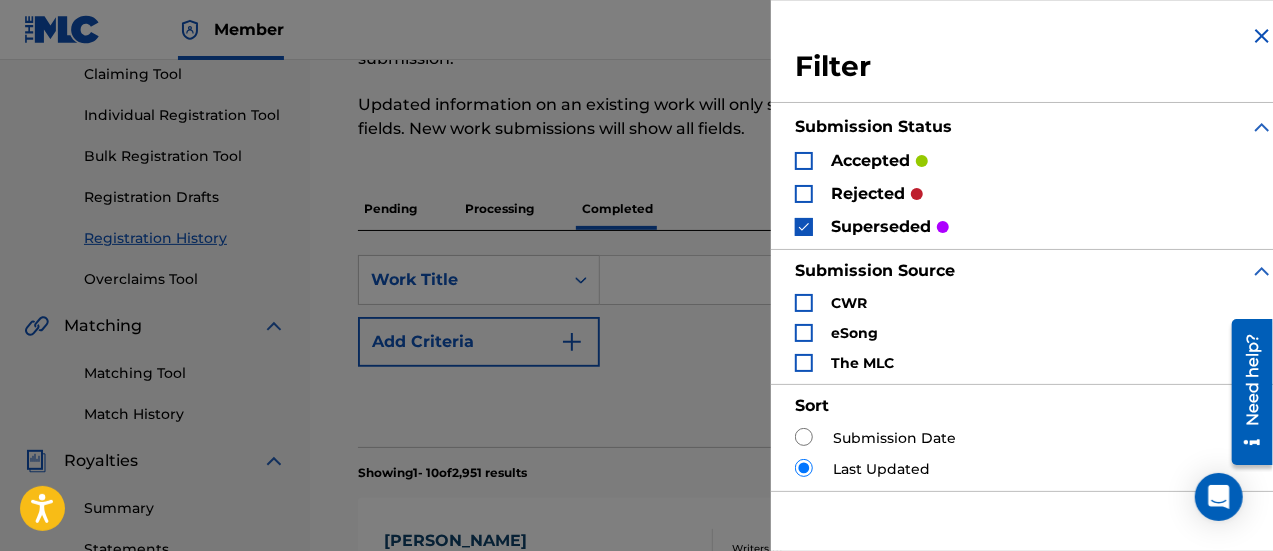 click at bounding box center [804, 437] 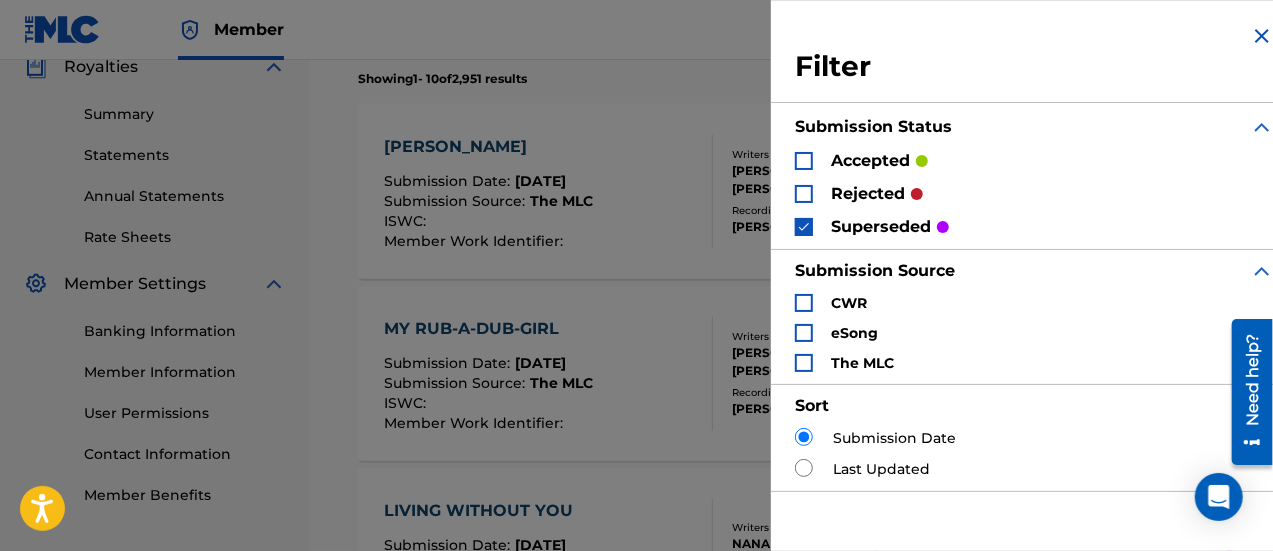 scroll, scrollTop: 628, scrollLeft: 0, axis: vertical 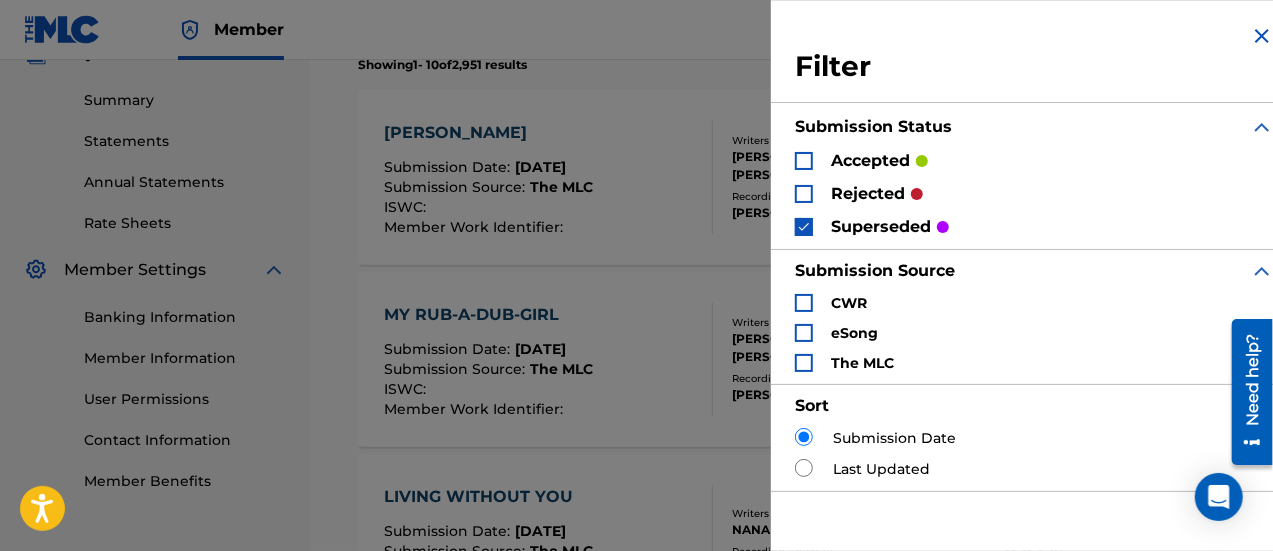 click at bounding box center (1262, 36) 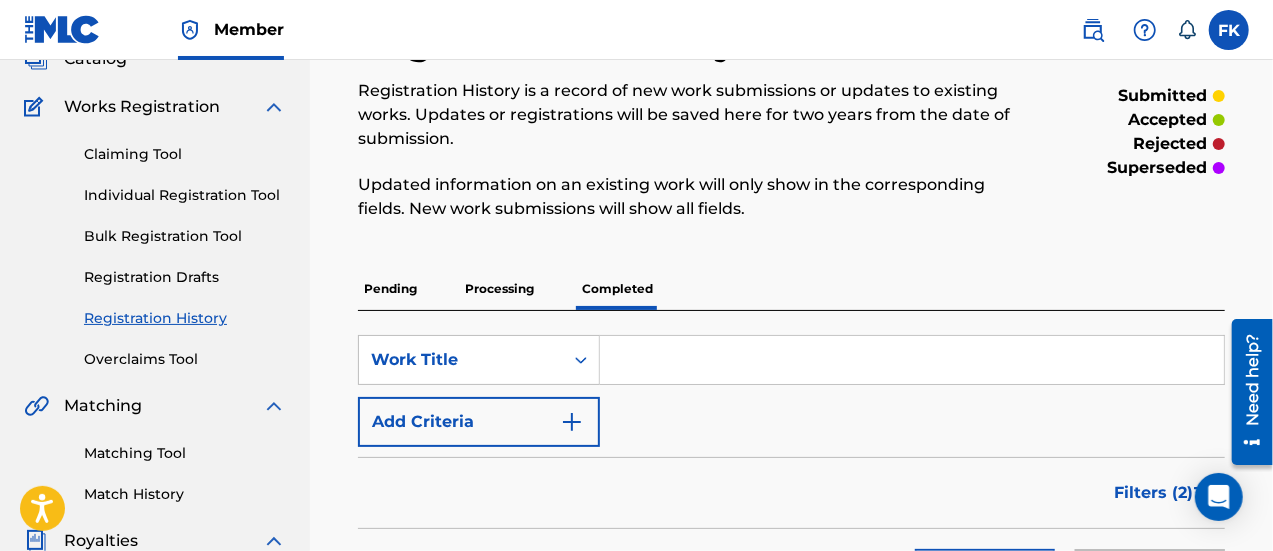 scroll, scrollTop: 126, scrollLeft: 0, axis: vertical 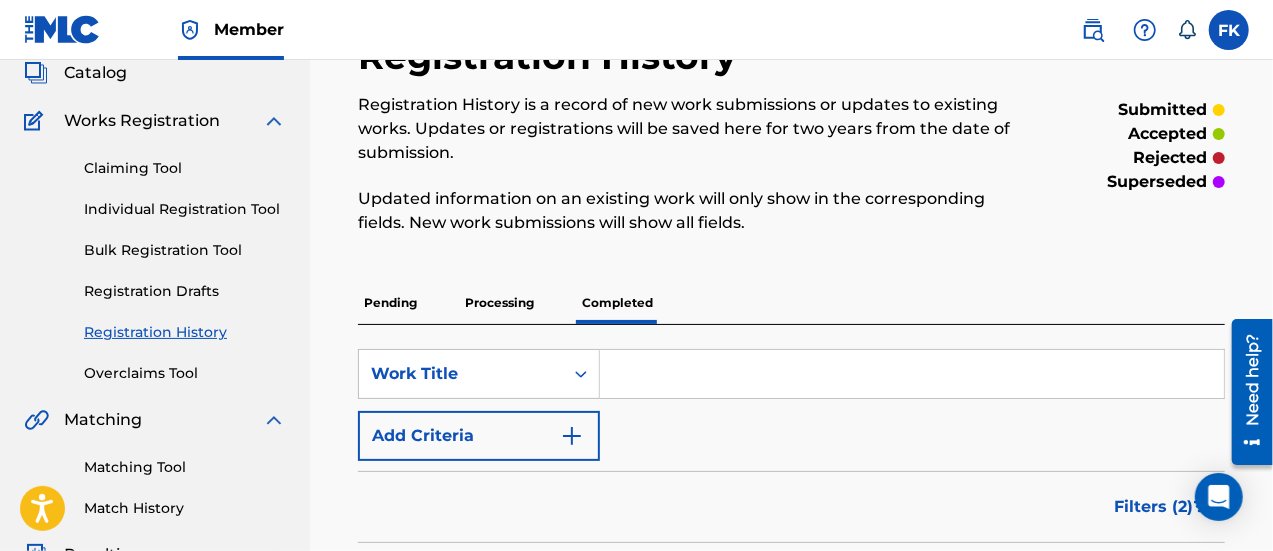 click on "Registration History Registration History is a record of new work submissions or updates to existing works. Updates or registrations will be saved here for two years from the date of submission. Updated information on an existing work will only show in the corresponding fields. New work submissions will show all fields.   submitted   accepted   rejected   superseded Pending Processing Completed SearchWithCriteria2991796a-1526-448b-90c9-9eb30bc66295 Work Title Add Criteria Filter Submission Status   accepted   rejected   superseded Submission Source  CWR   eSong   The MLC  Sort Submission Date Last Updated Remove Filters Apply Filters Filters ( 2 ) Reset Search Export Search Showing  1  -   10  of  2,951   results   Compact View ODO KOOYE AKYE Submission Date : [DATE] Submission Source : The MLC ISWC : Member Work Identifier : Writers ( 1 ) [PERSON_NAME] [PERSON_NAME] Recording Artists ( 1 ) [PERSON_NAME] Your Total Submitted Shares: 100 %   Superseded MY RUB-A-DUB-GIRL Submission Date : [DATE] : : :" at bounding box center (791, 1303) 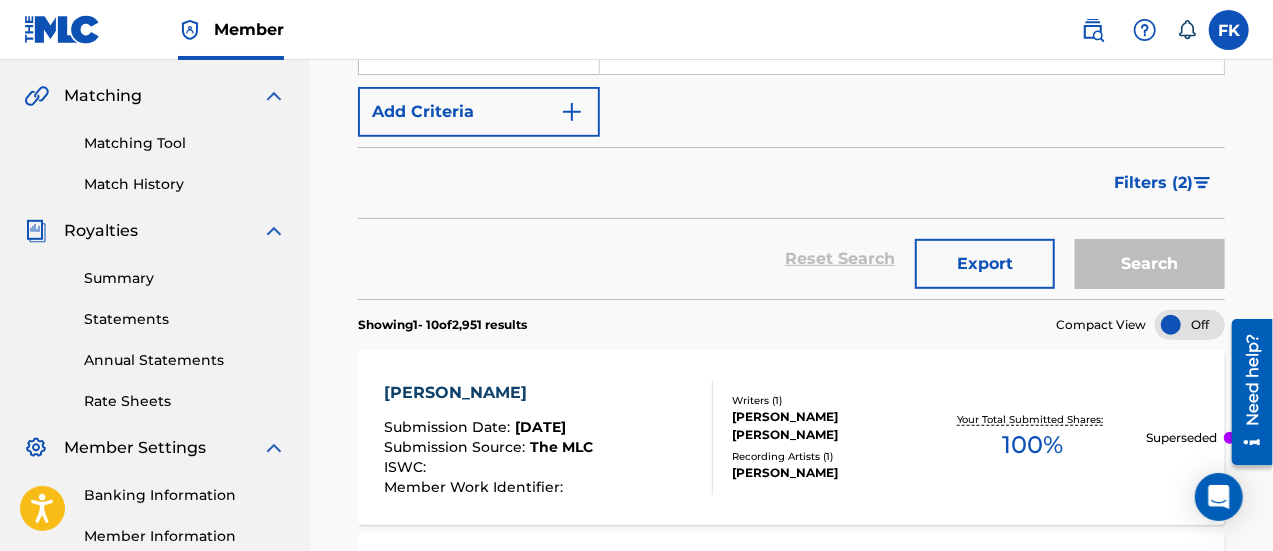 scroll, scrollTop: 464, scrollLeft: 0, axis: vertical 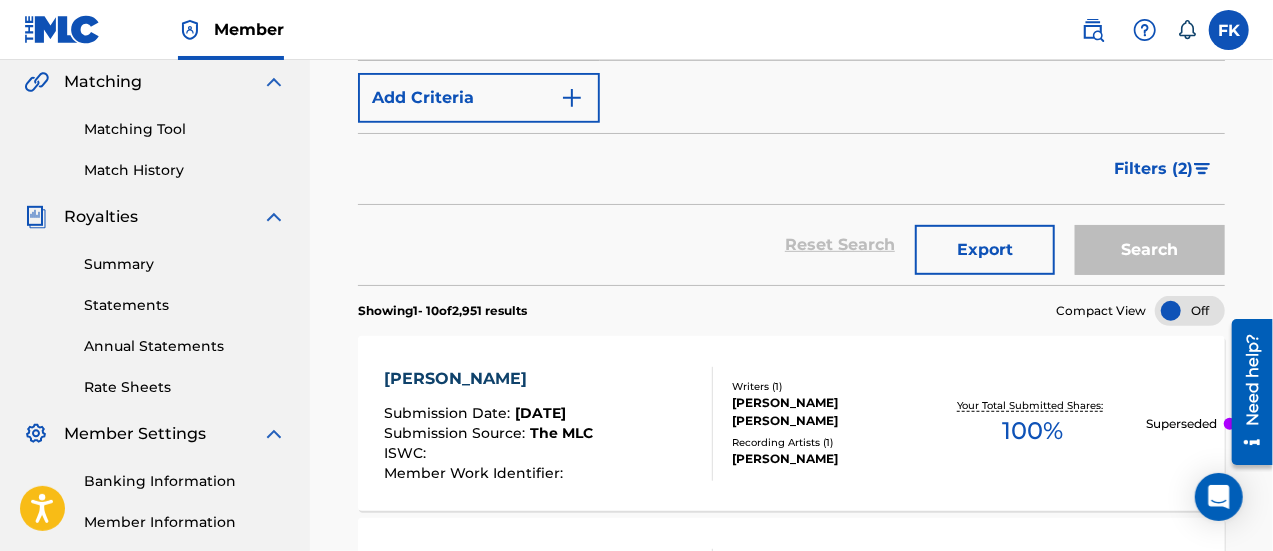 click on "Export" at bounding box center [985, 250] 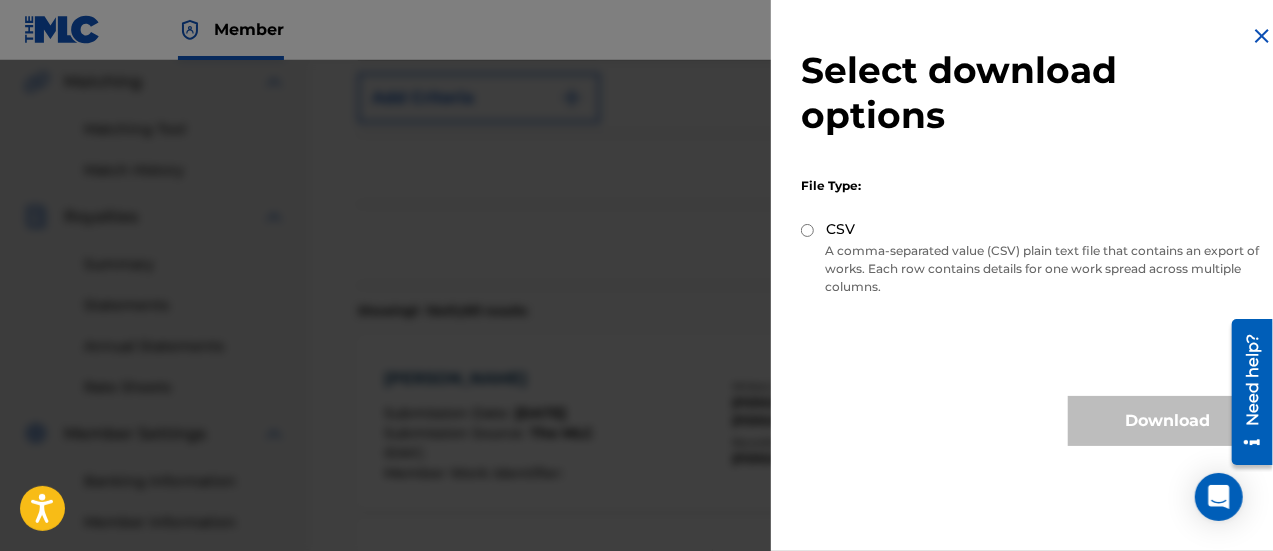 click on "CSV" at bounding box center [807, 230] 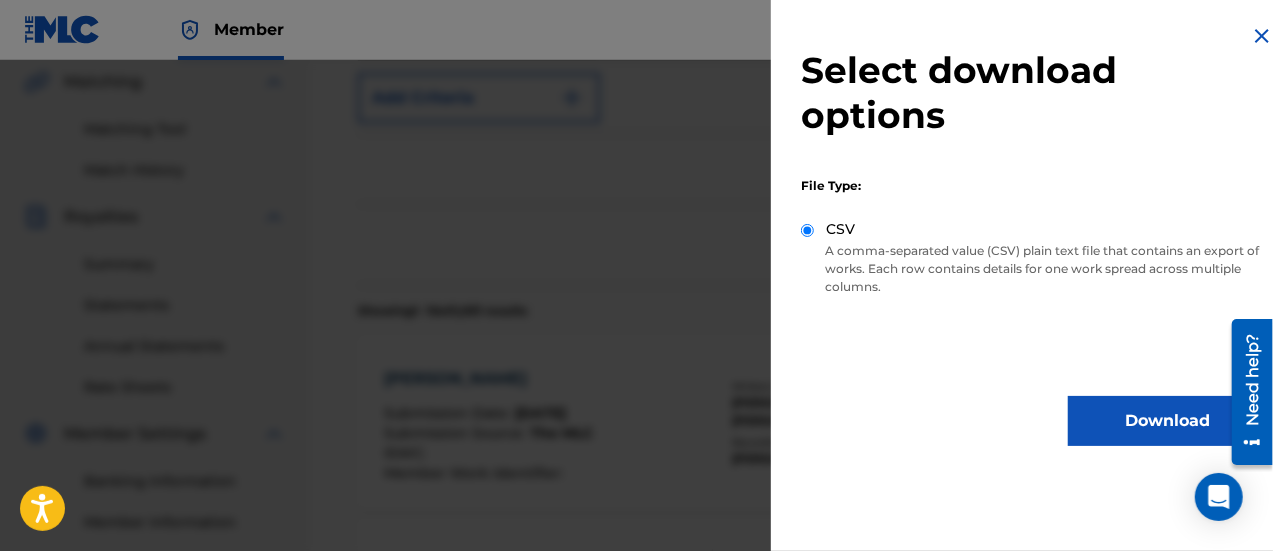 click on "Download" at bounding box center [1168, 421] 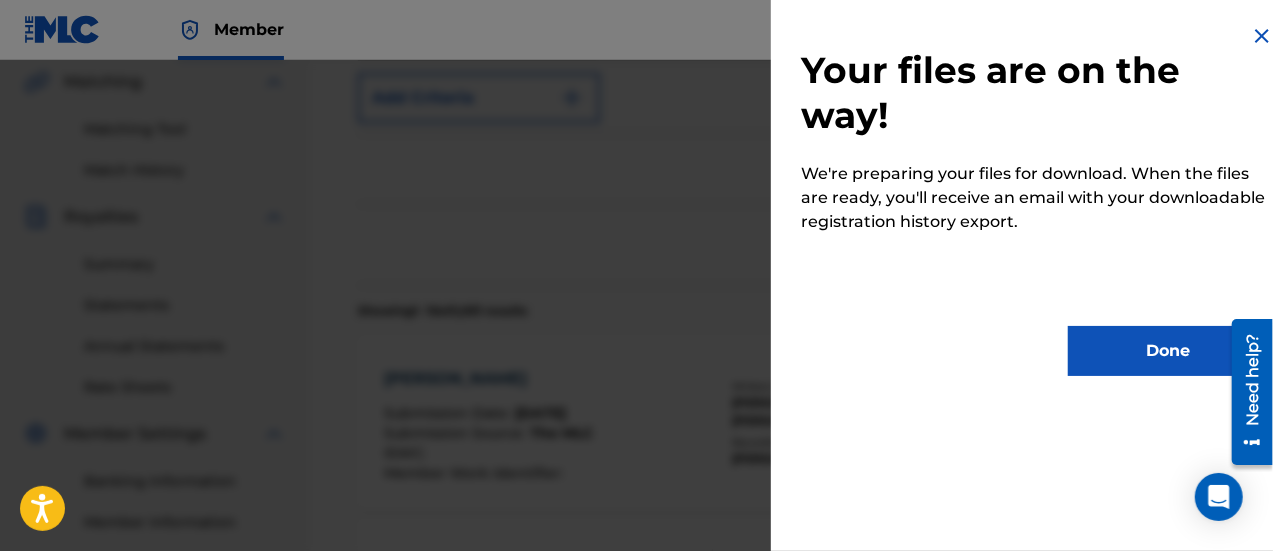 click on "Your files are on the way! We're preparing your files for download. When the files are ready, you'll receive an email with your downloadable registration history export. Done" at bounding box center [1034, 200] 